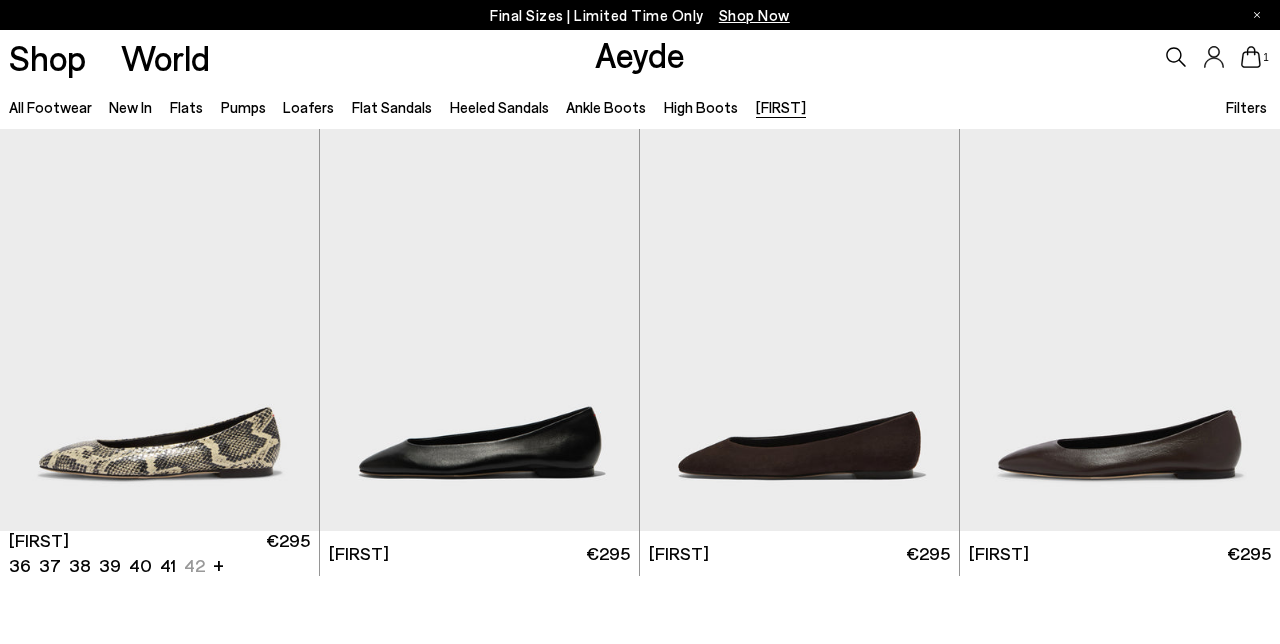 scroll, scrollTop: 165, scrollLeft: 0, axis: vertical 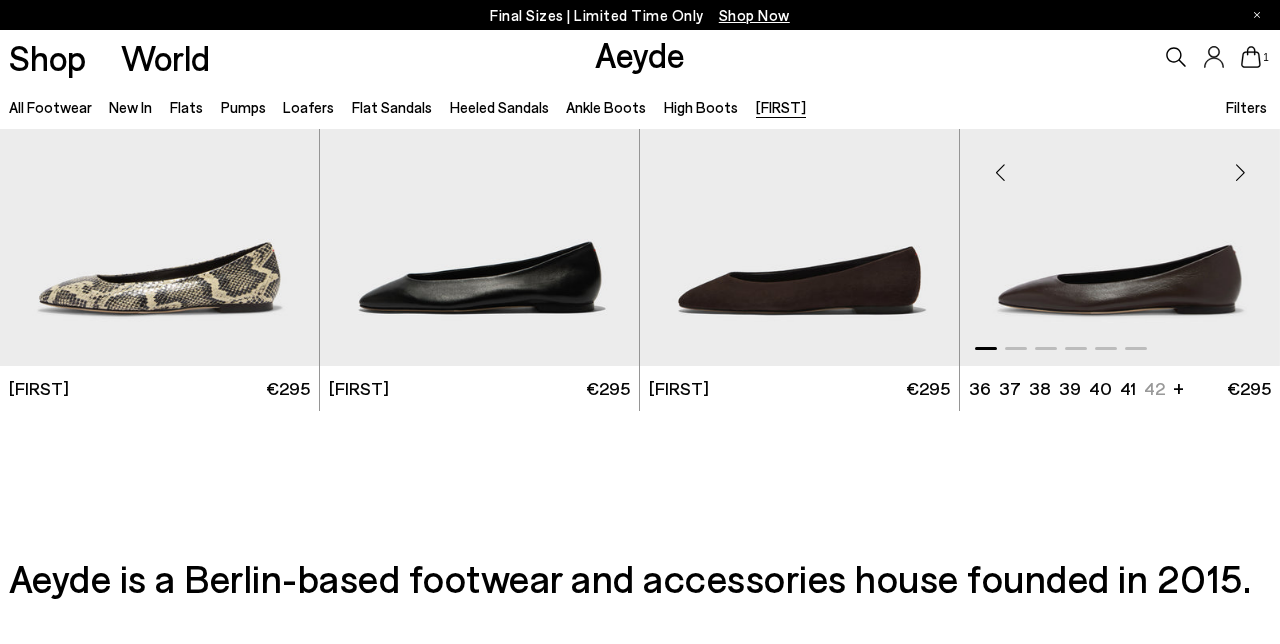 click at bounding box center (1120, 164) 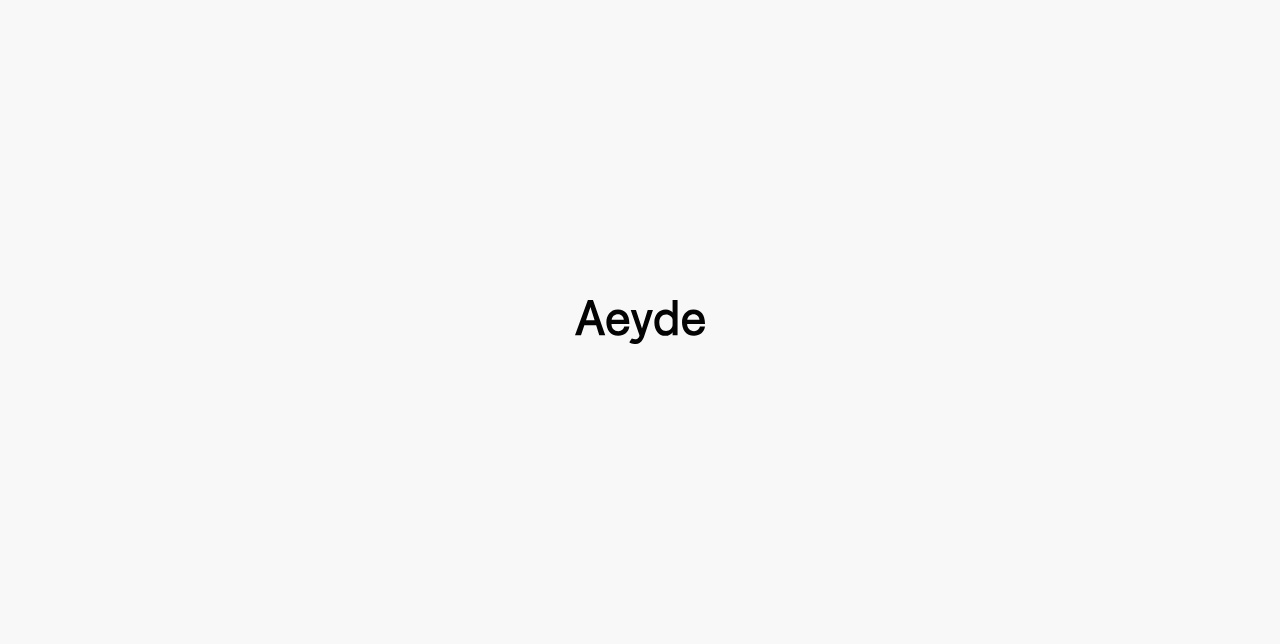 scroll, scrollTop: 0, scrollLeft: 0, axis: both 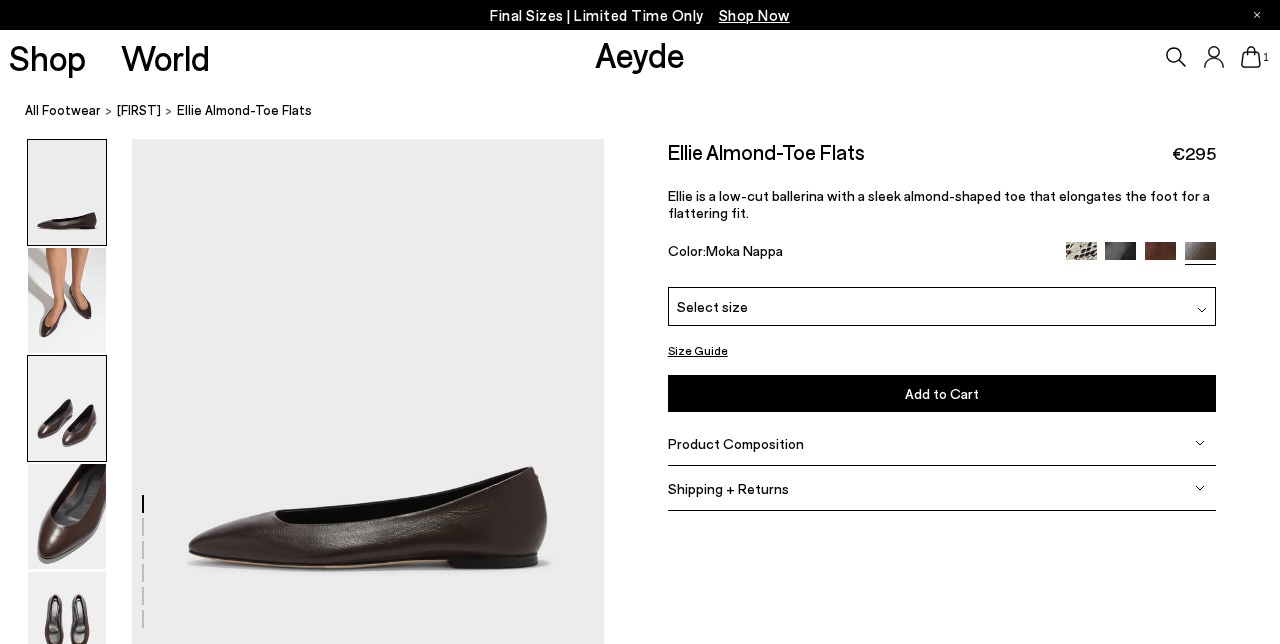 click at bounding box center [67, 408] 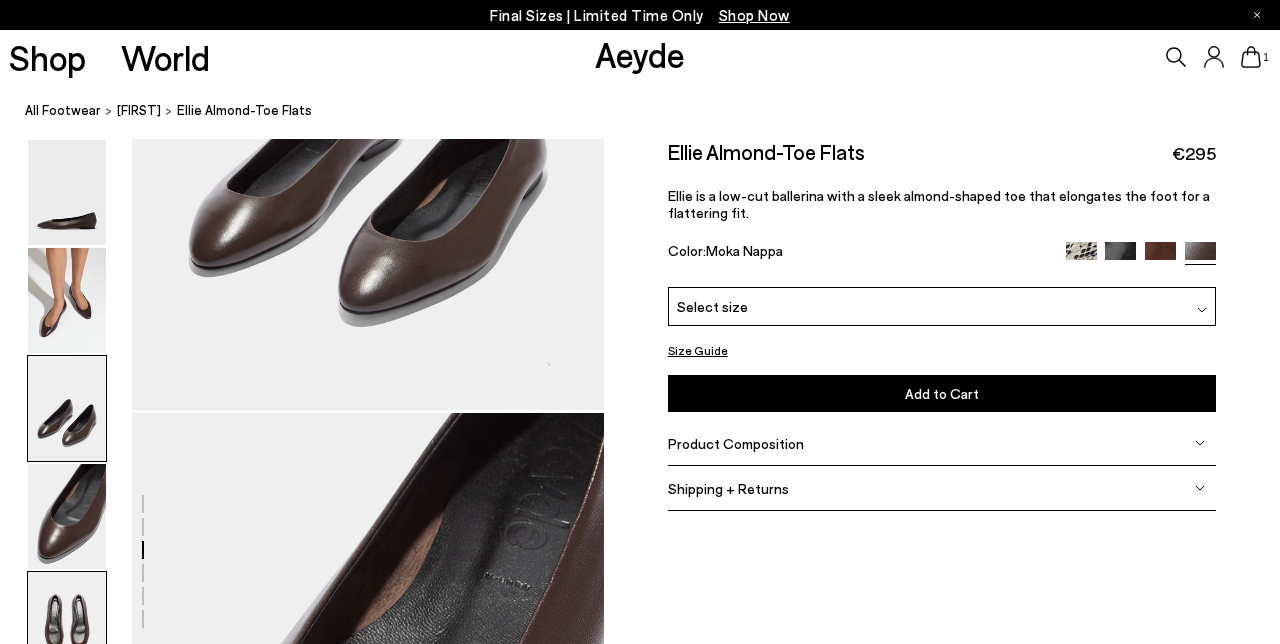 click at bounding box center [67, 624] 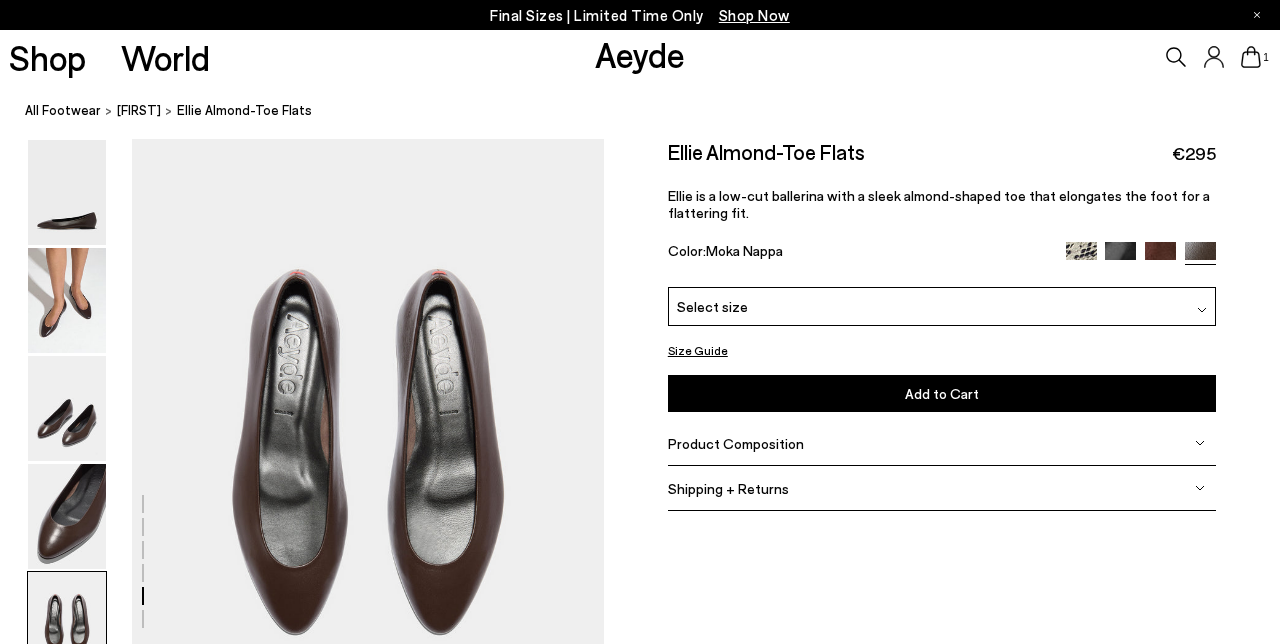 scroll, scrollTop: 2552, scrollLeft: 0, axis: vertical 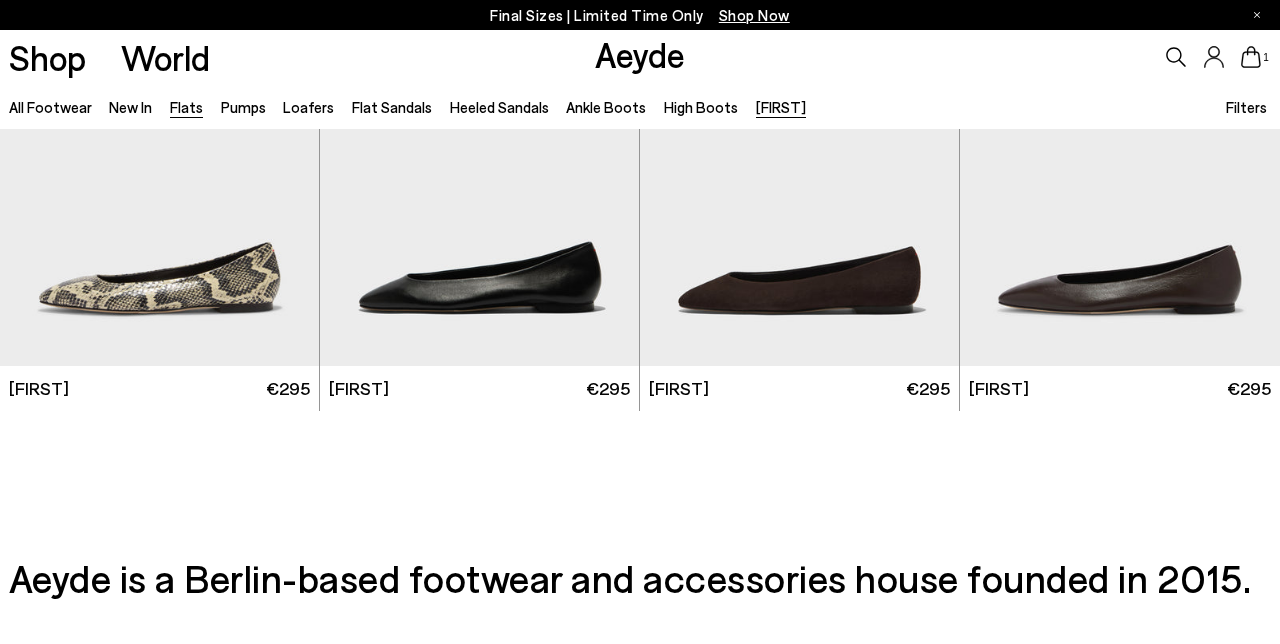 click on "Flats" at bounding box center (186, 107) 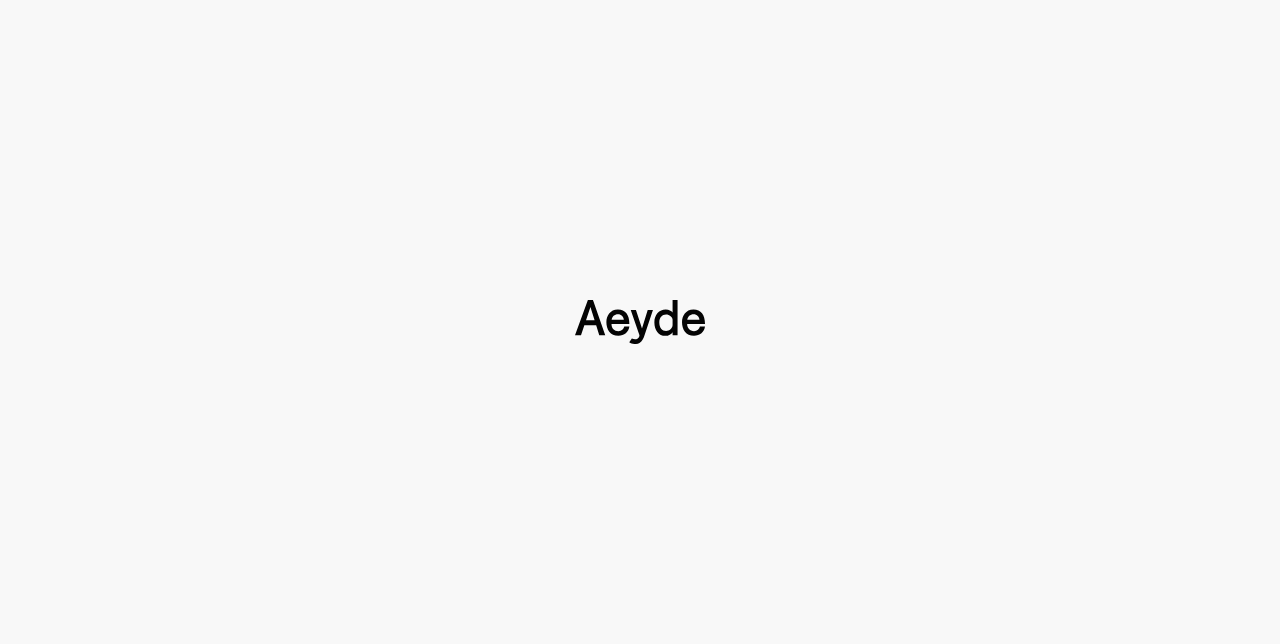 scroll, scrollTop: 0, scrollLeft: 0, axis: both 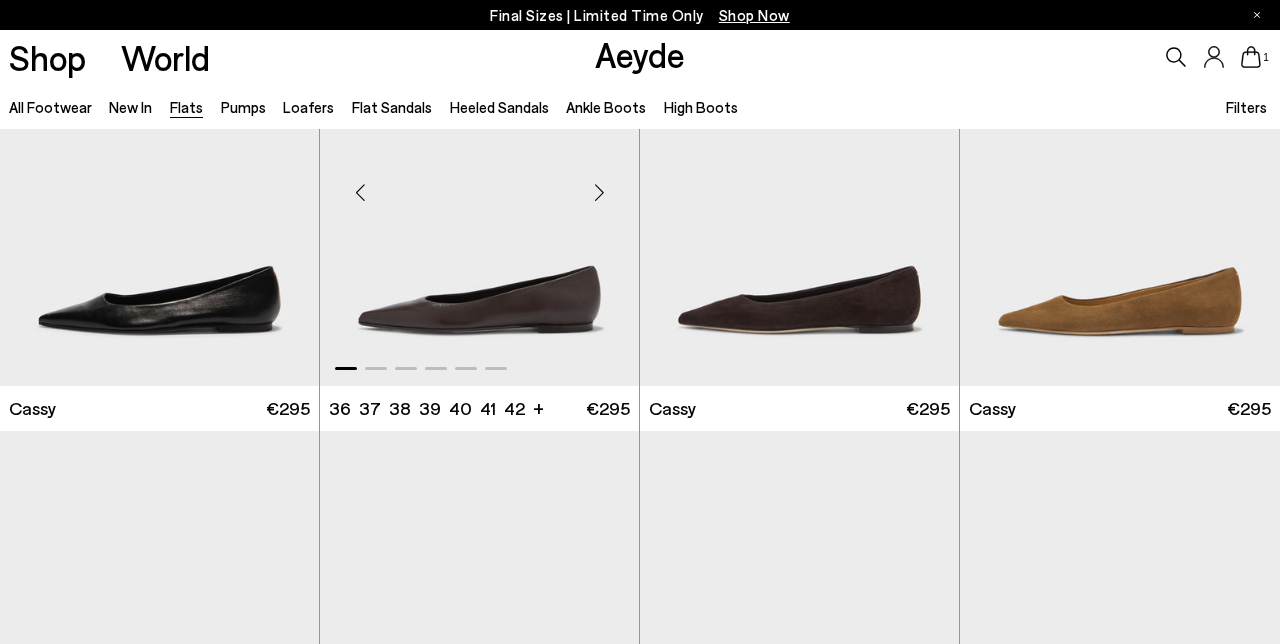 click at bounding box center [599, 193] 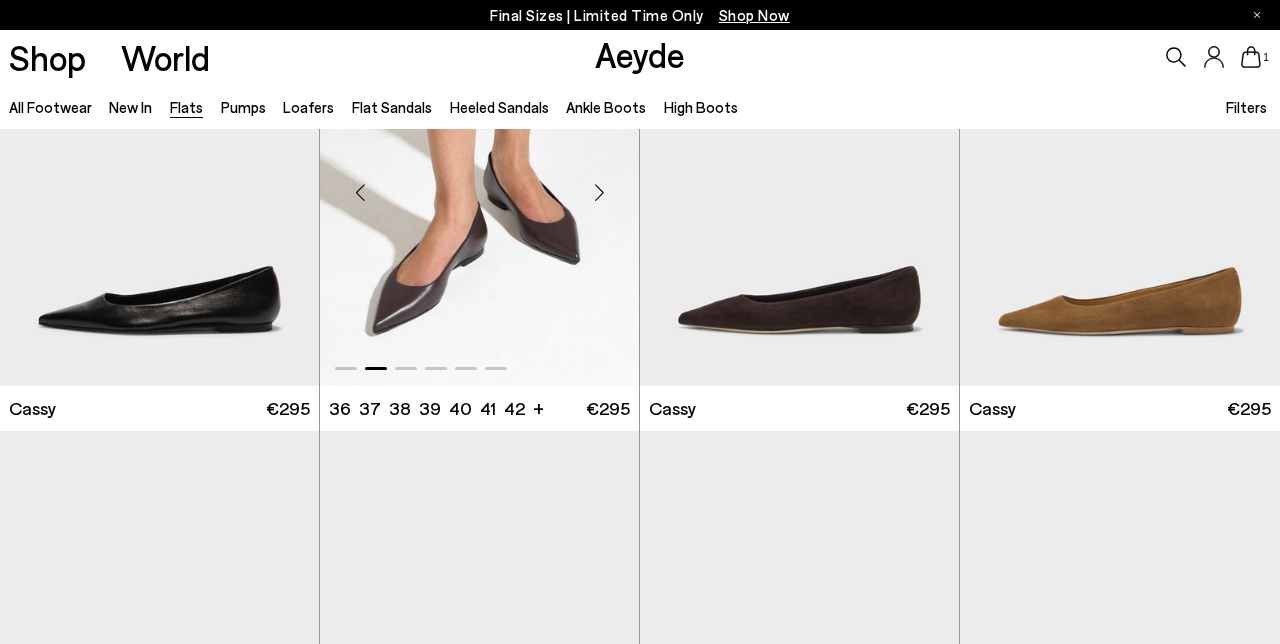 click at bounding box center (599, 193) 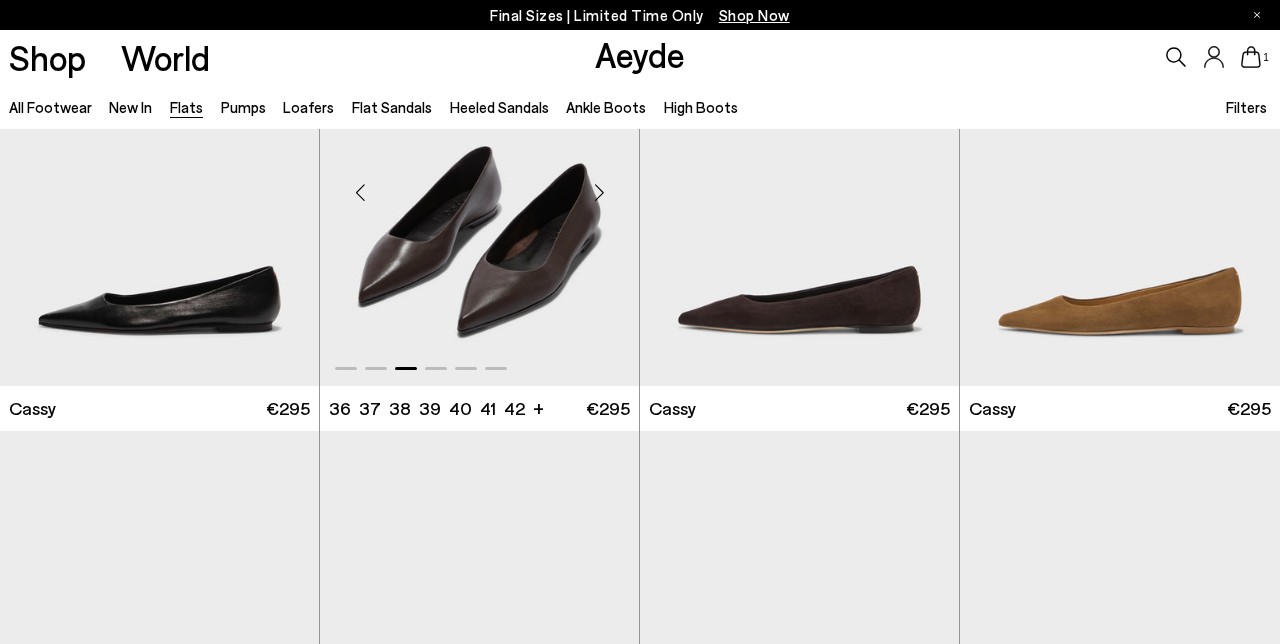 click at bounding box center (599, 193) 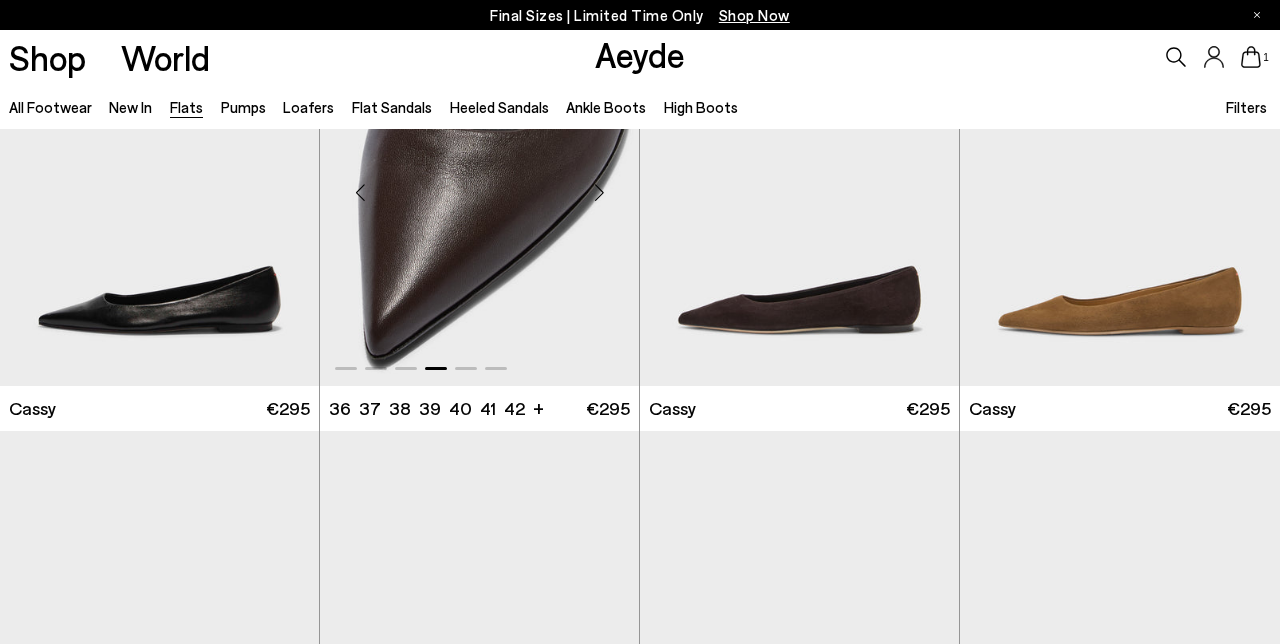 click at bounding box center [599, 193] 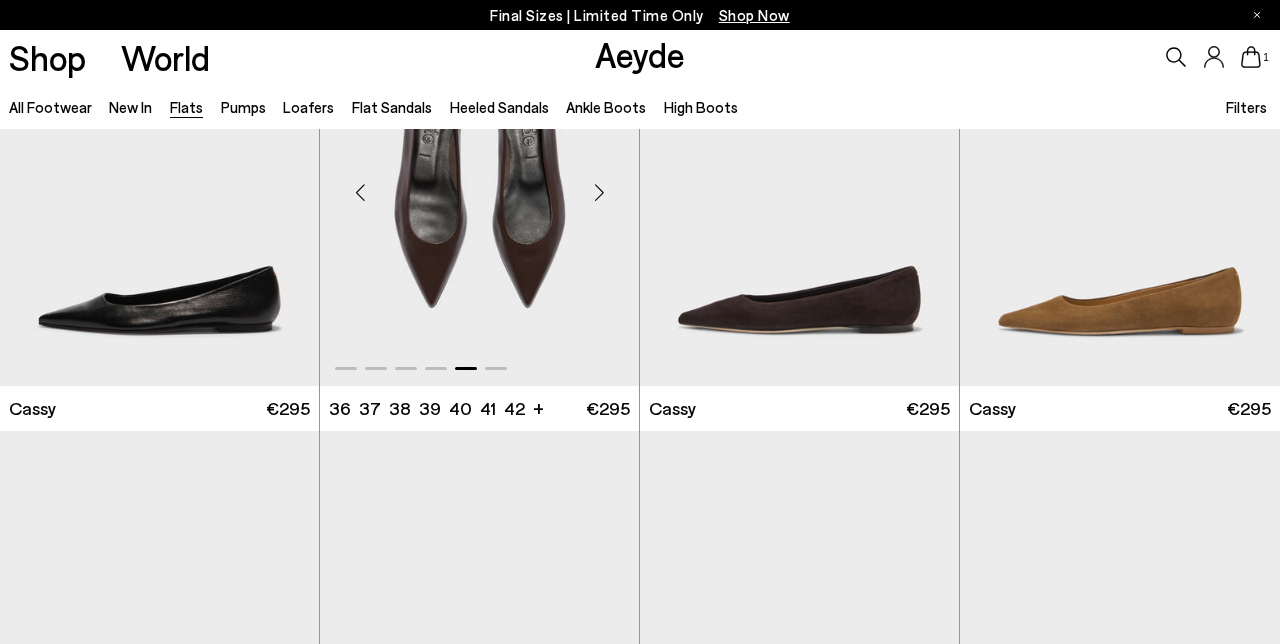 click at bounding box center [599, 193] 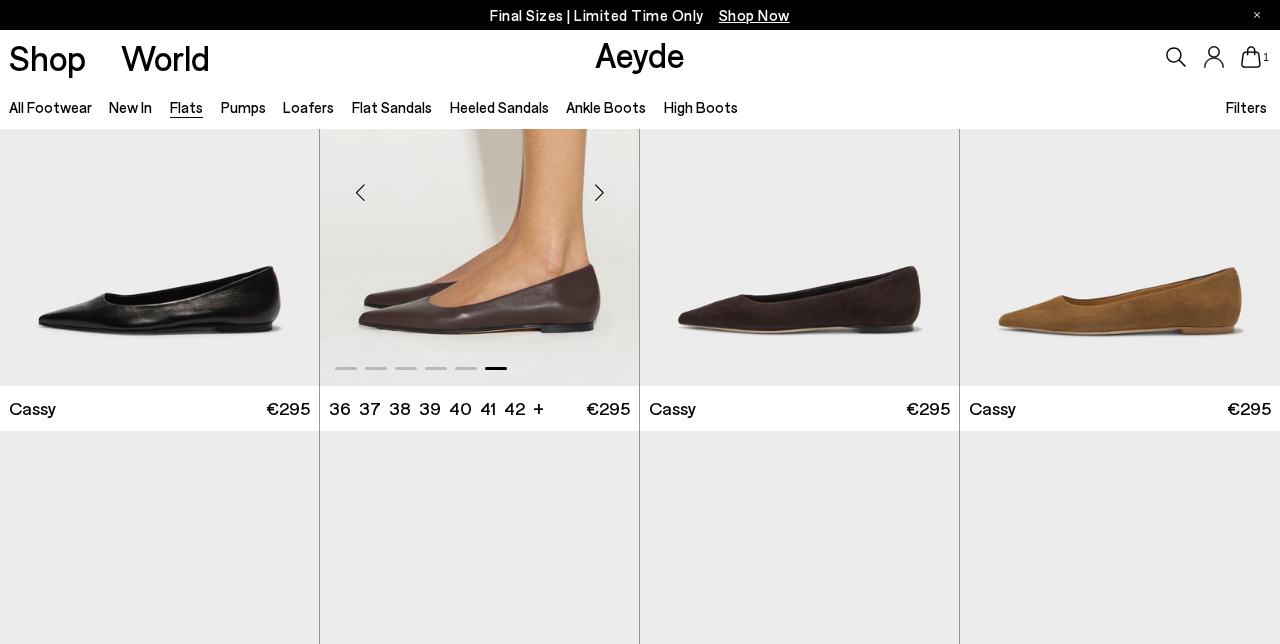 click at bounding box center [599, 193] 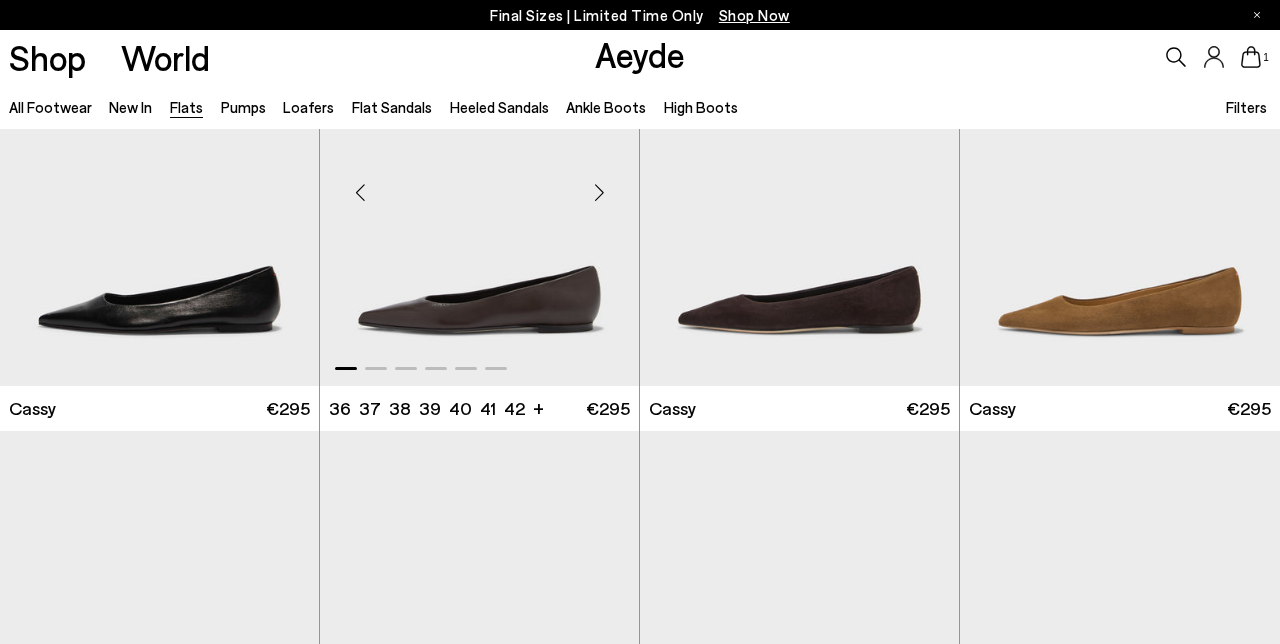 click at bounding box center [599, 193] 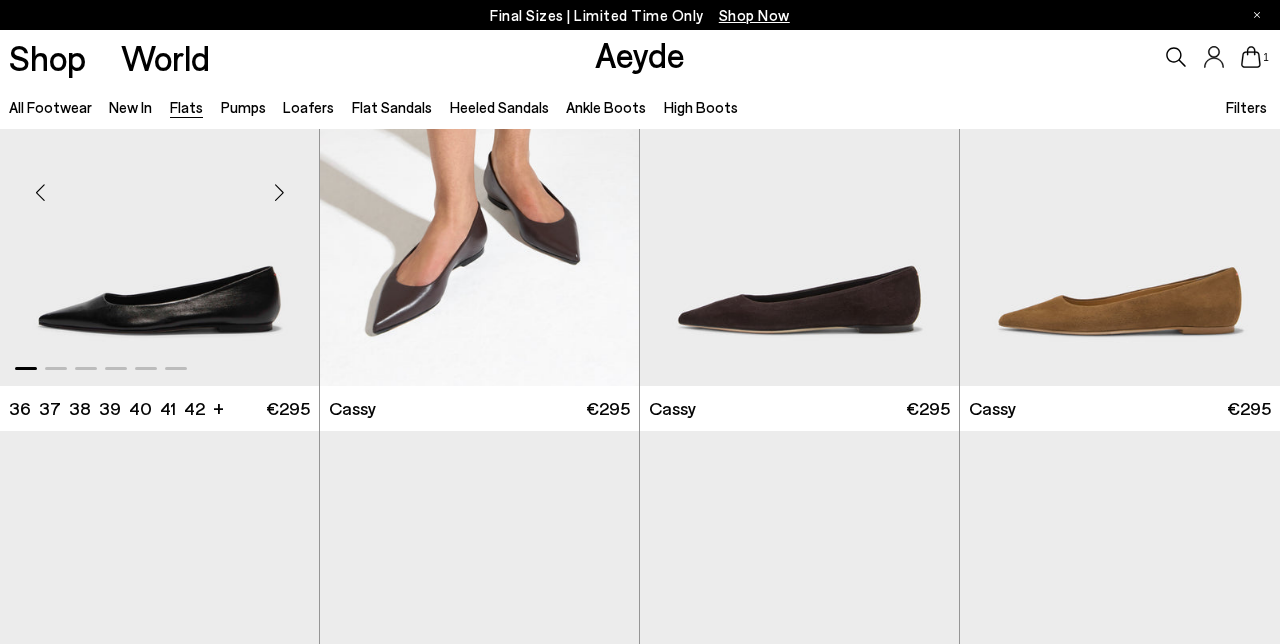 click at bounding box center (279, 193) 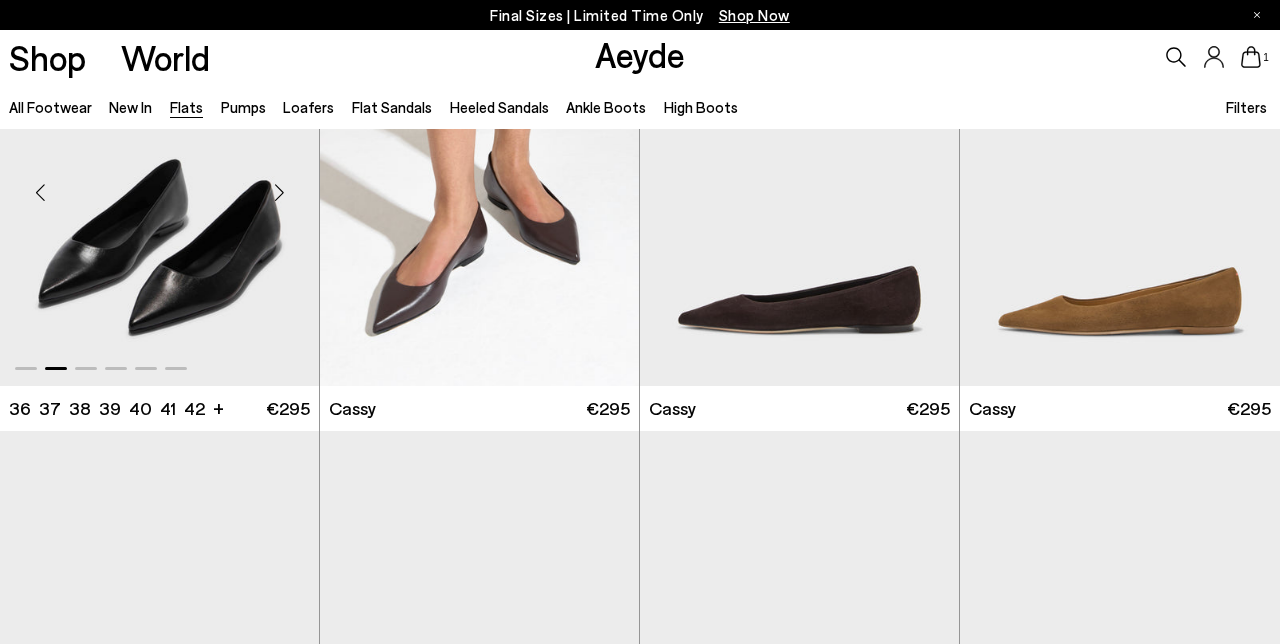 click at bounding box center [279, 193] 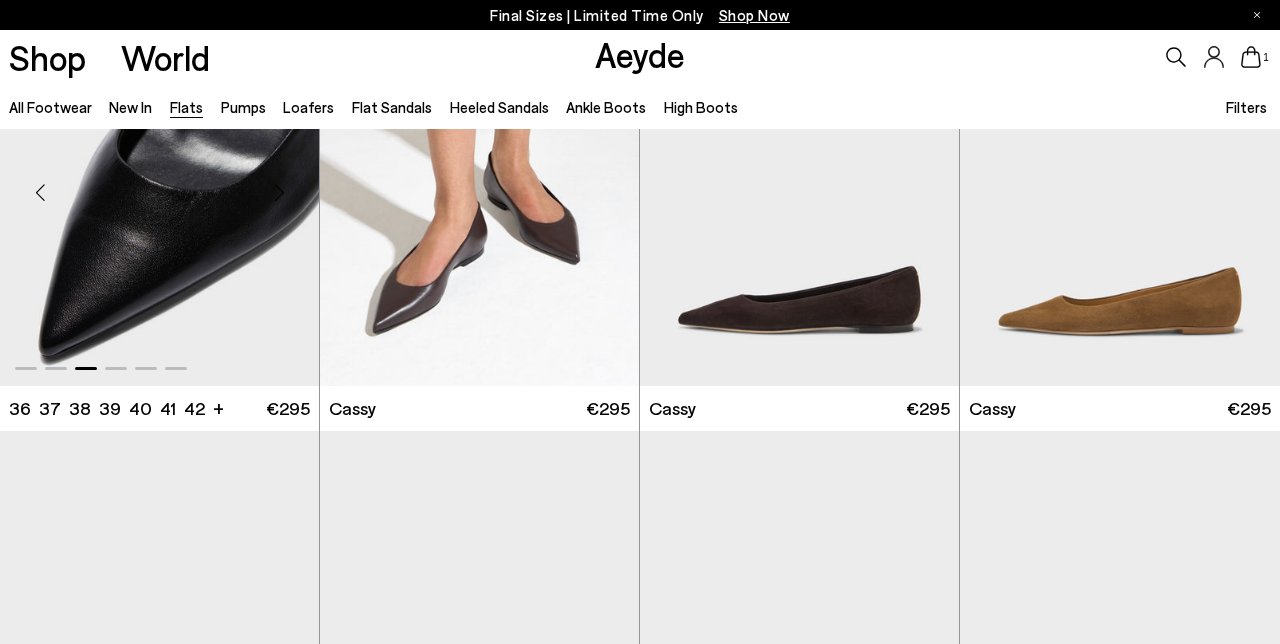 click at bounding box center (279, 193) 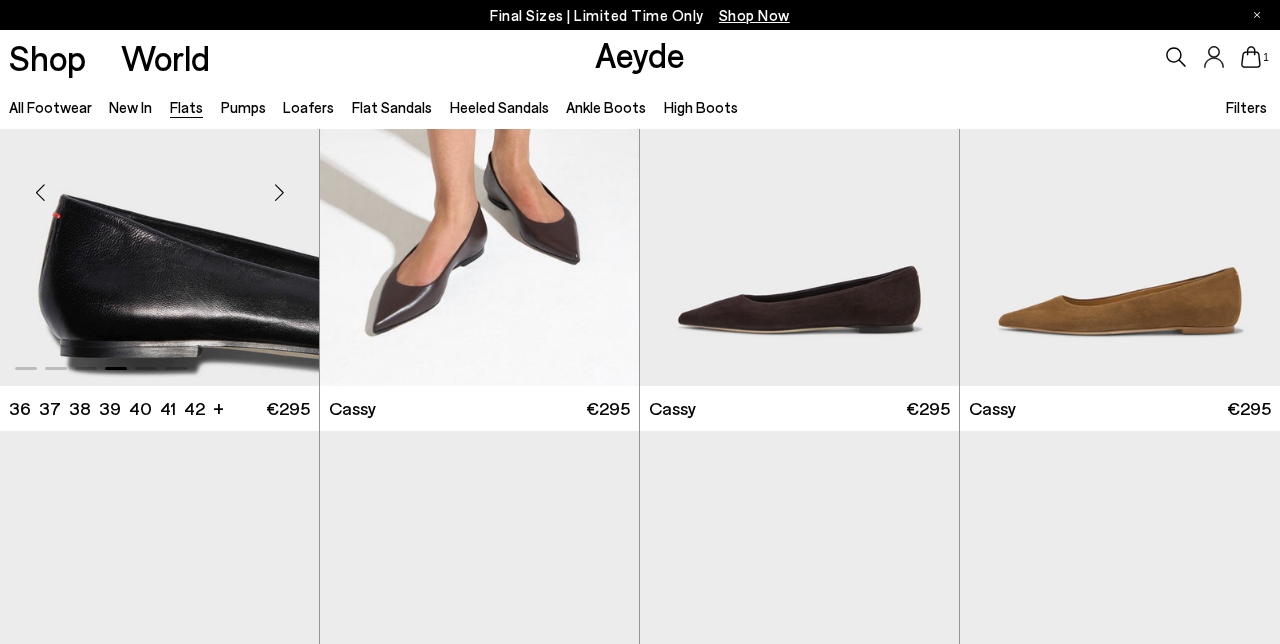 click at bounding box center [279, 193] 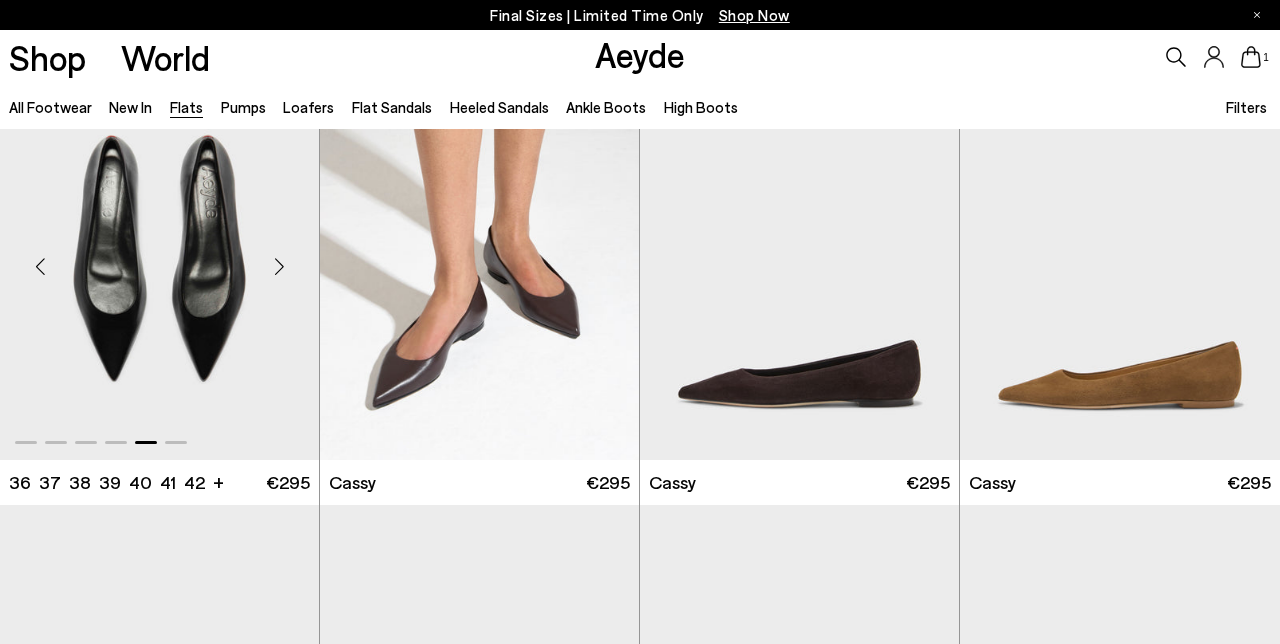 scroll, scrollTop: 75, scrollLeft: 0, axis: vertical 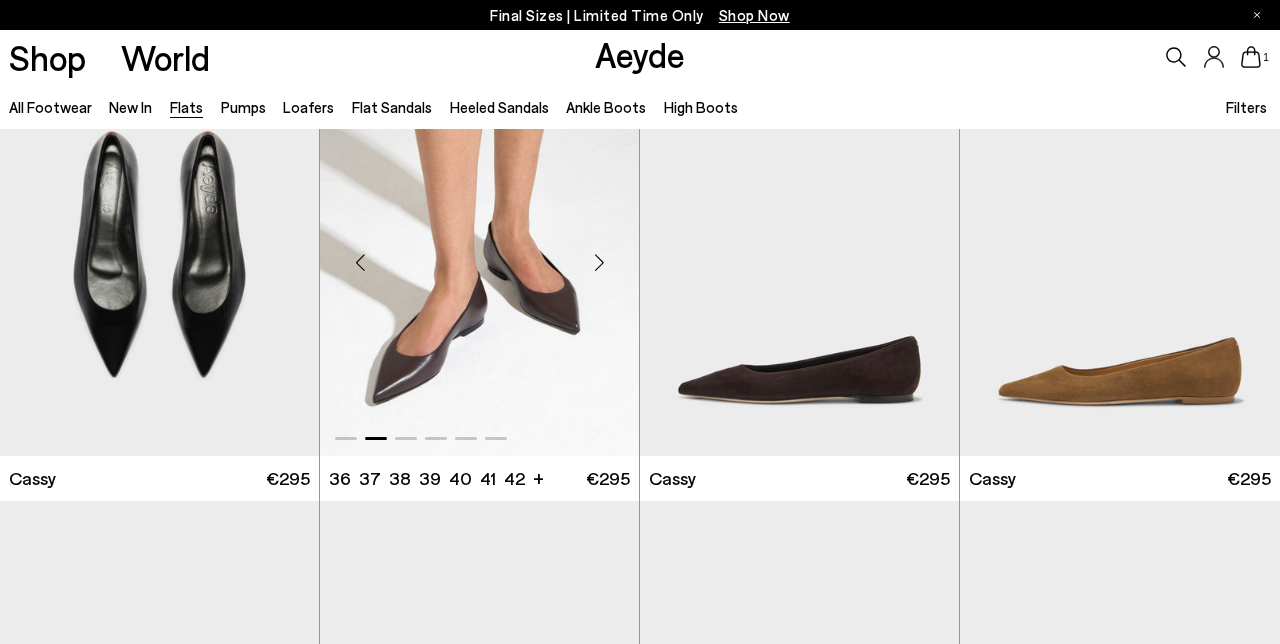 click at bounding box center [599, 263] 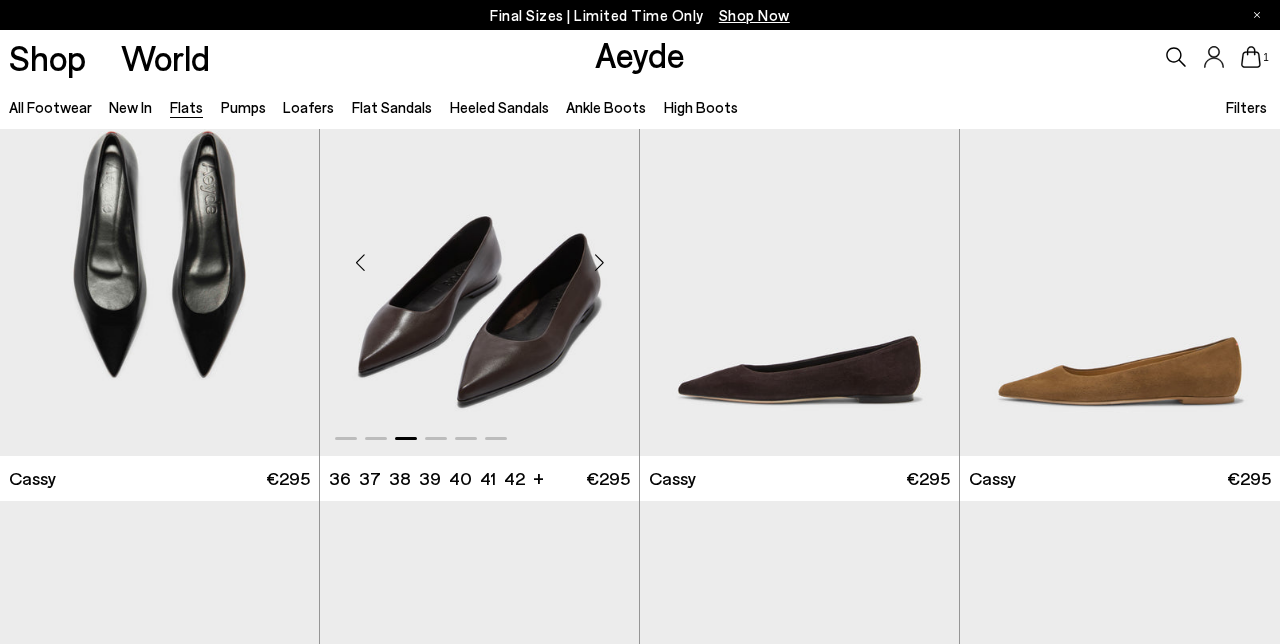 click at bounding box center [599, 263] 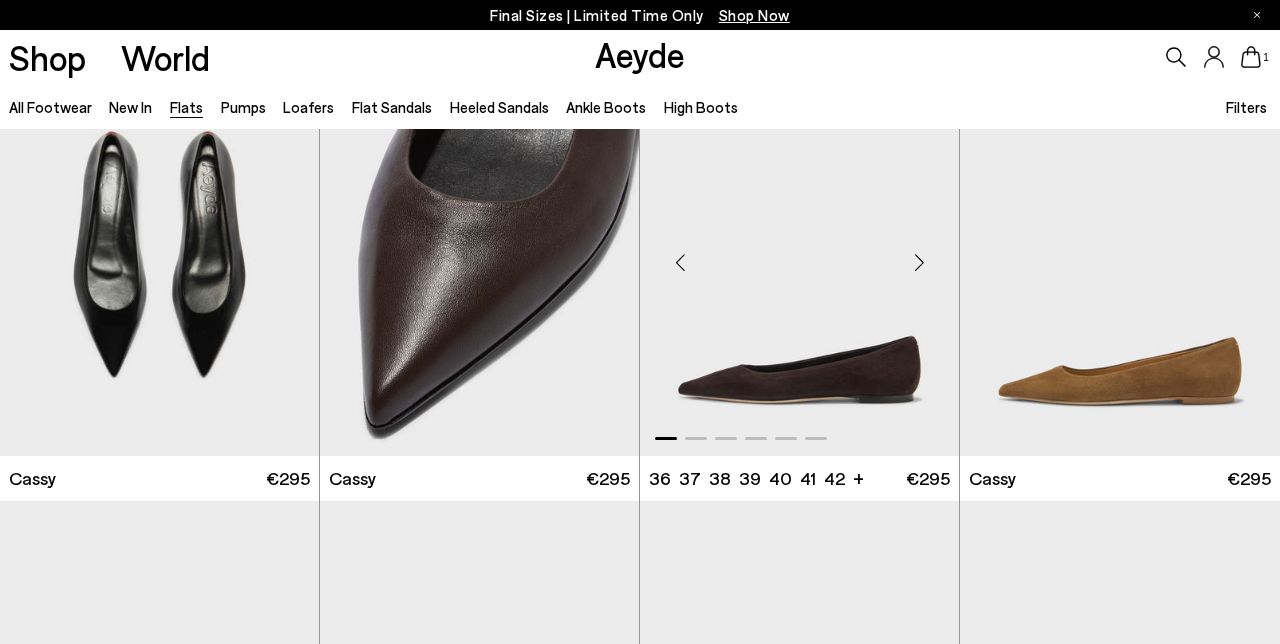click at bounding box center [919, 263] 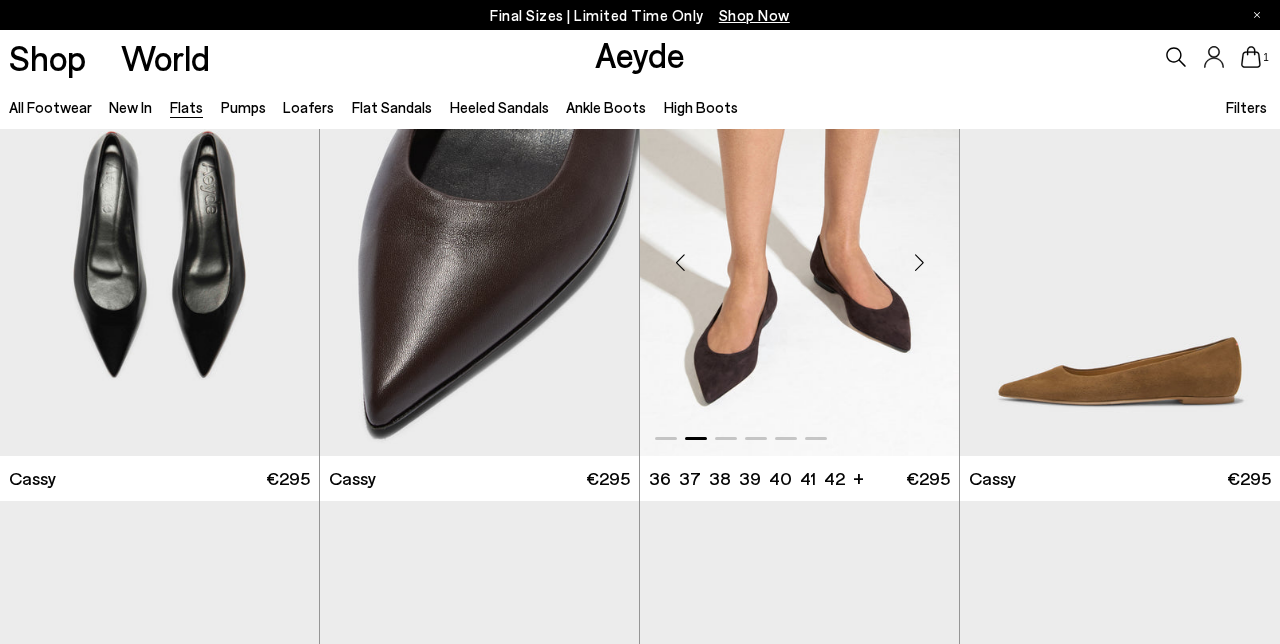 click at bounding box center (919, 263) 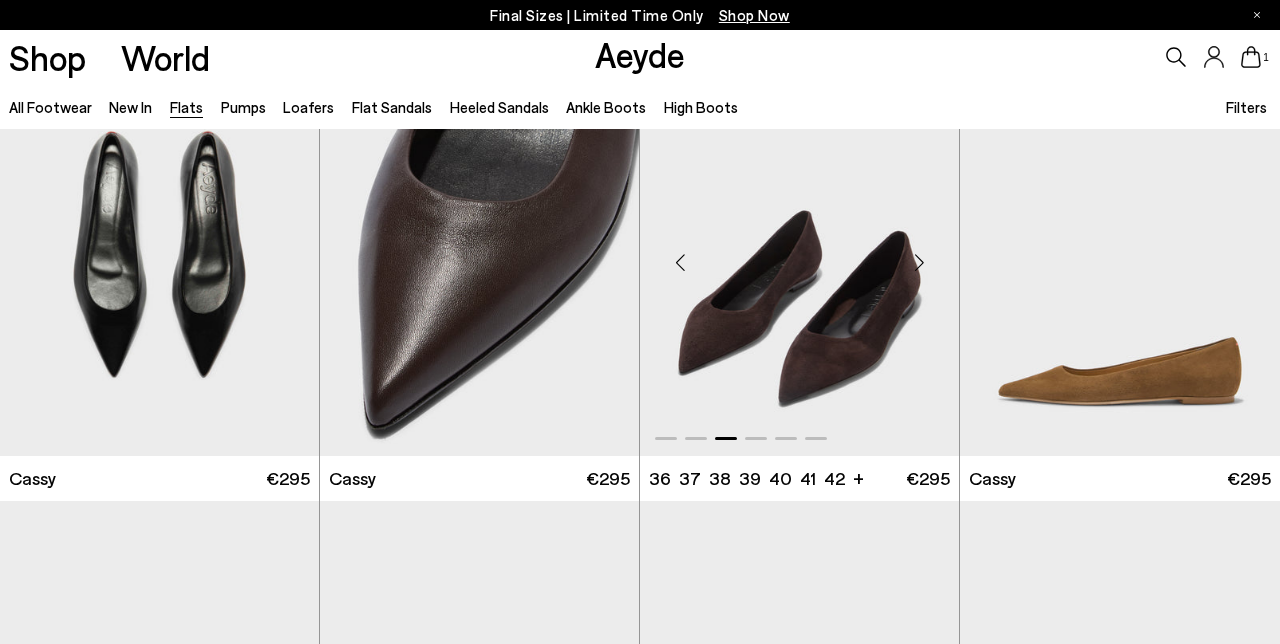 click at bounding box center (919, 263) 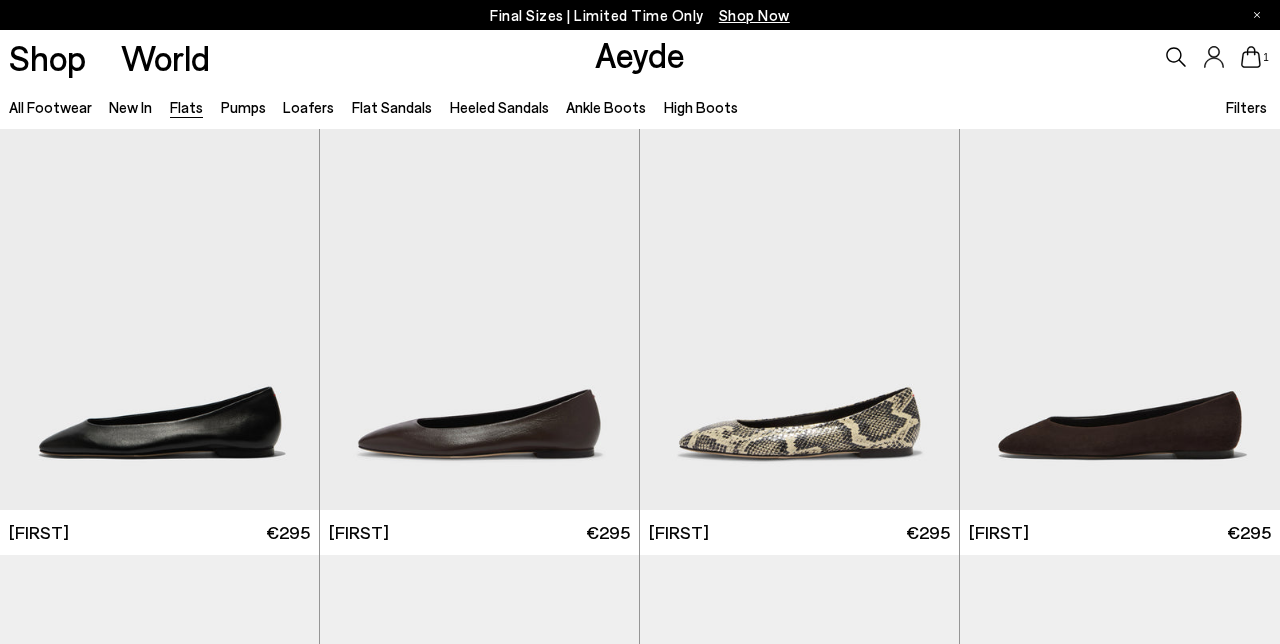 scroll, scrollTop: 565, scrollLeft: 0, axis: vertical 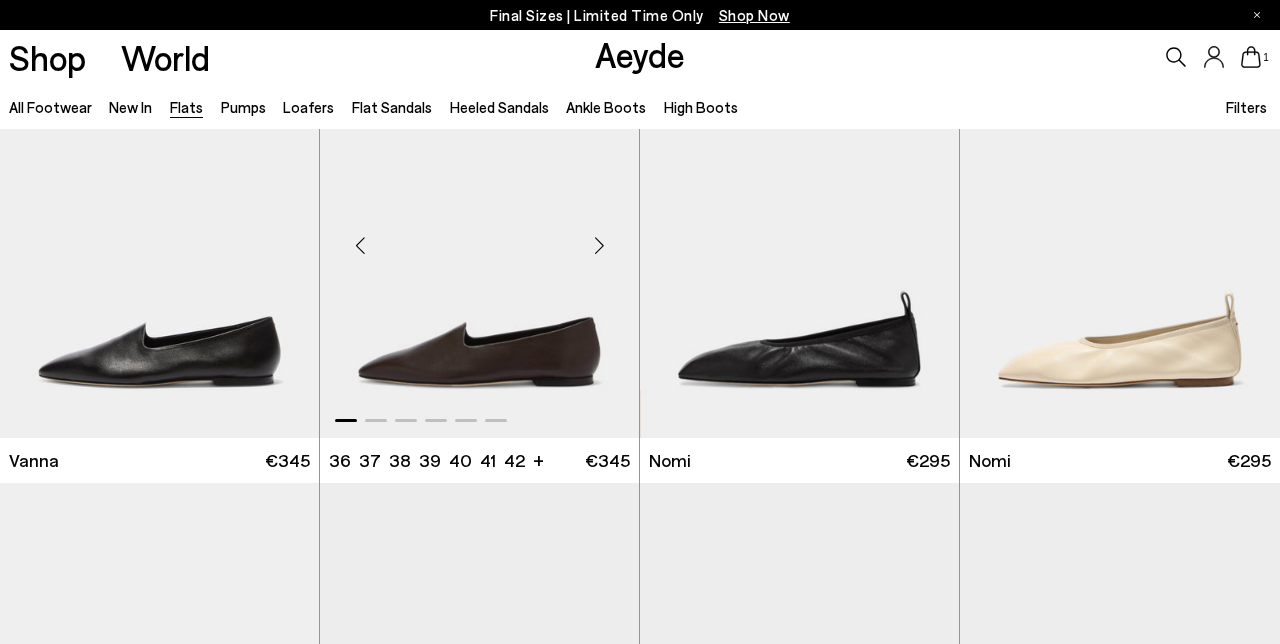click at bounding box center [599, 245] 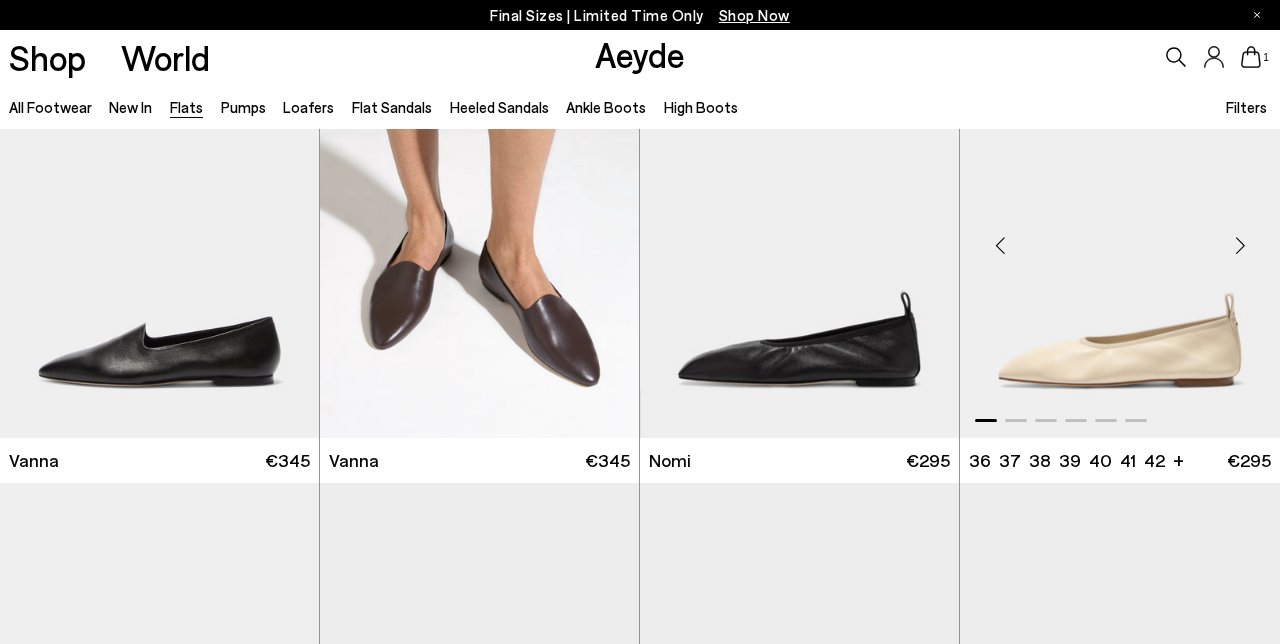 click at bounding box center [1240, 245] 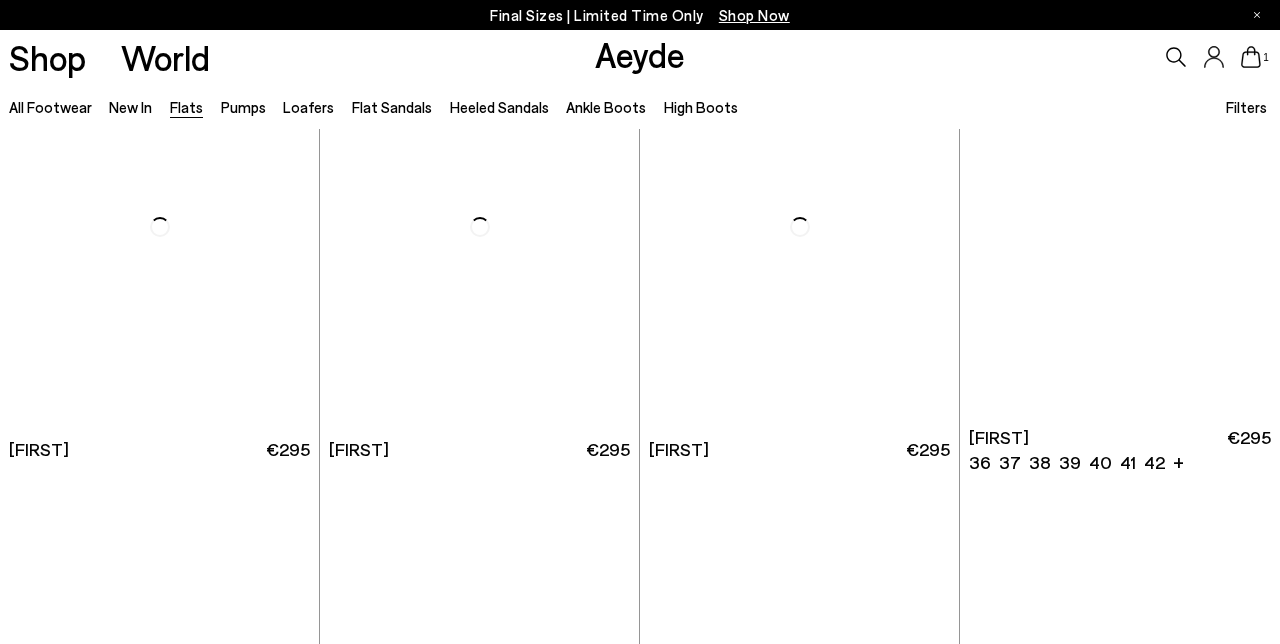 scroll, scrollTop: 3656, scrollLeft: 0, axis: vertical 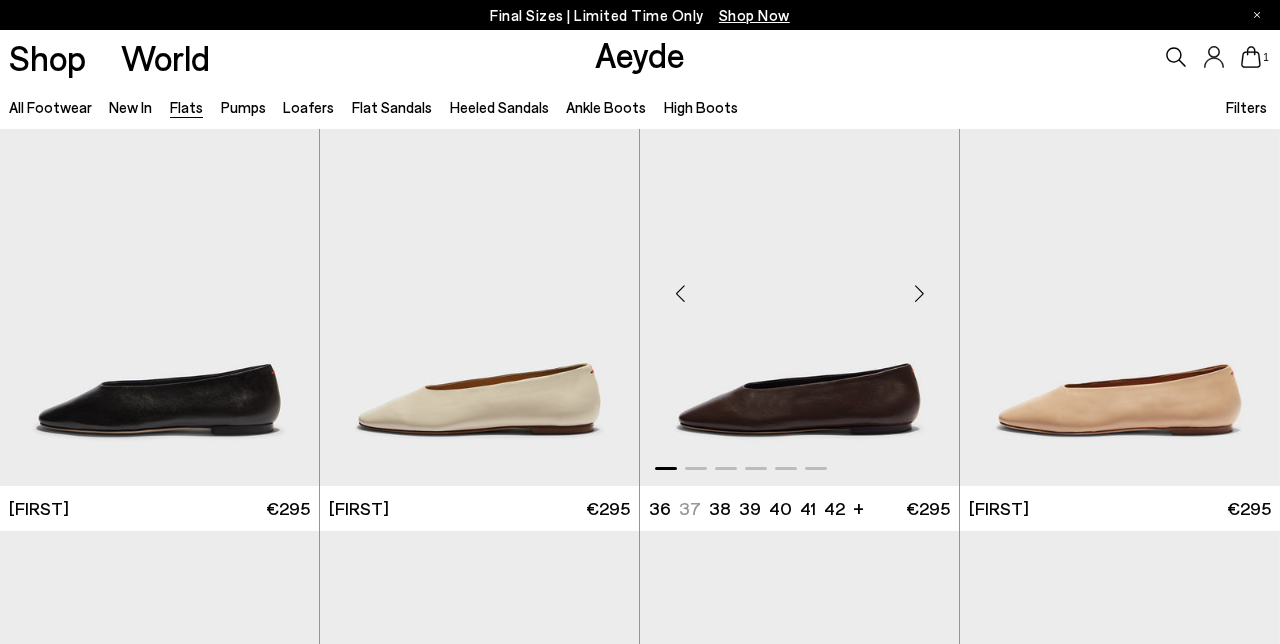 click at bounding box center (919, 294) 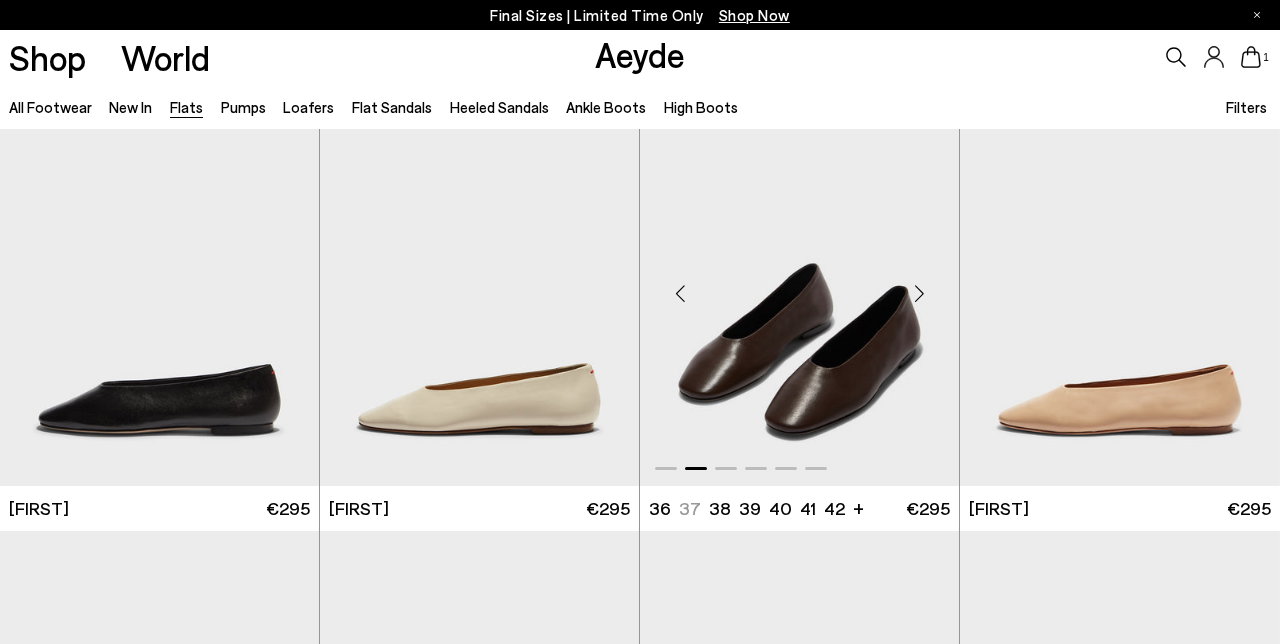click at bounding box center [919, 294] 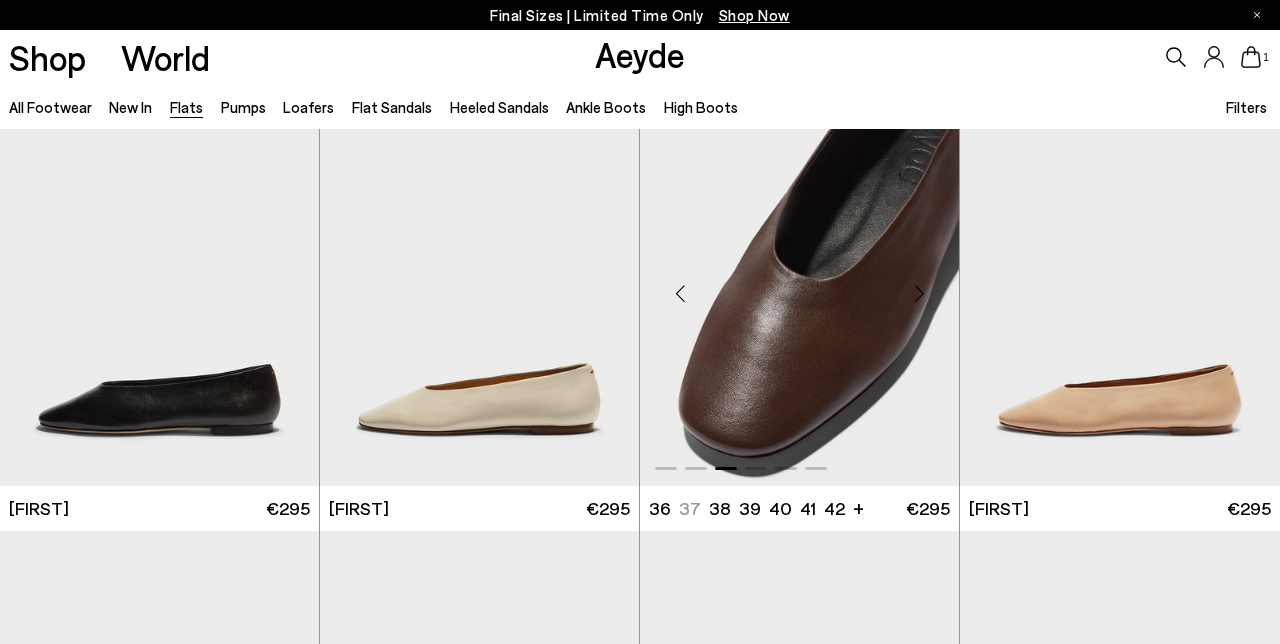 click at bounding box center [919, 294] 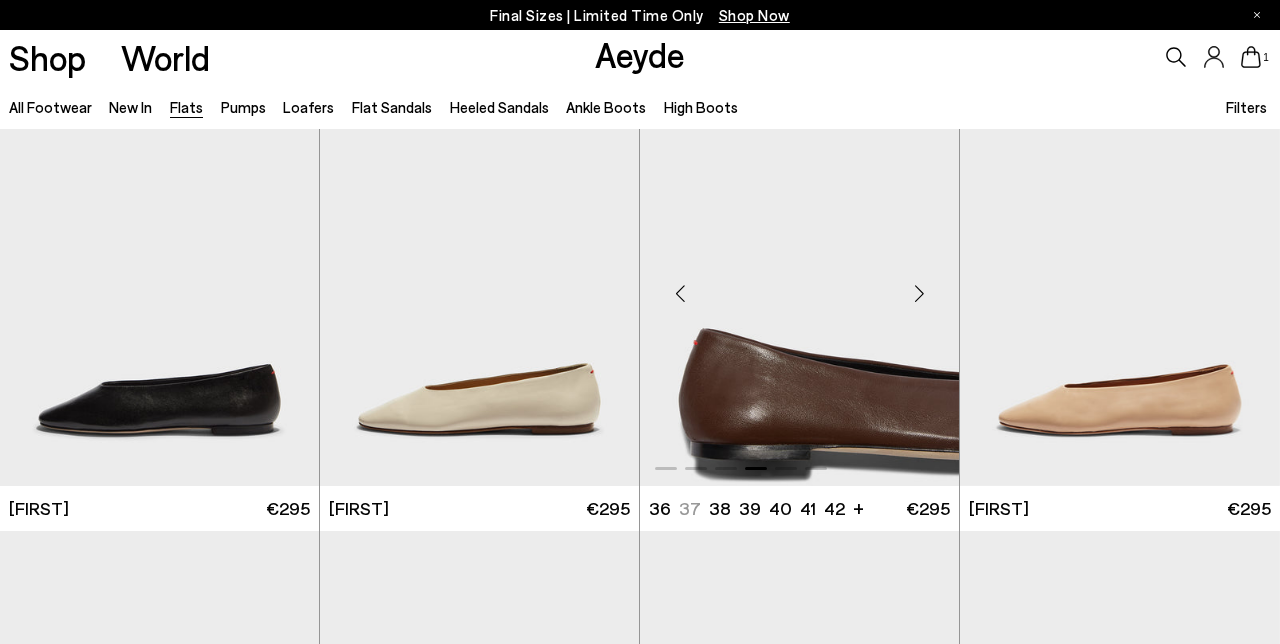 click at bounding box center (919, 294) 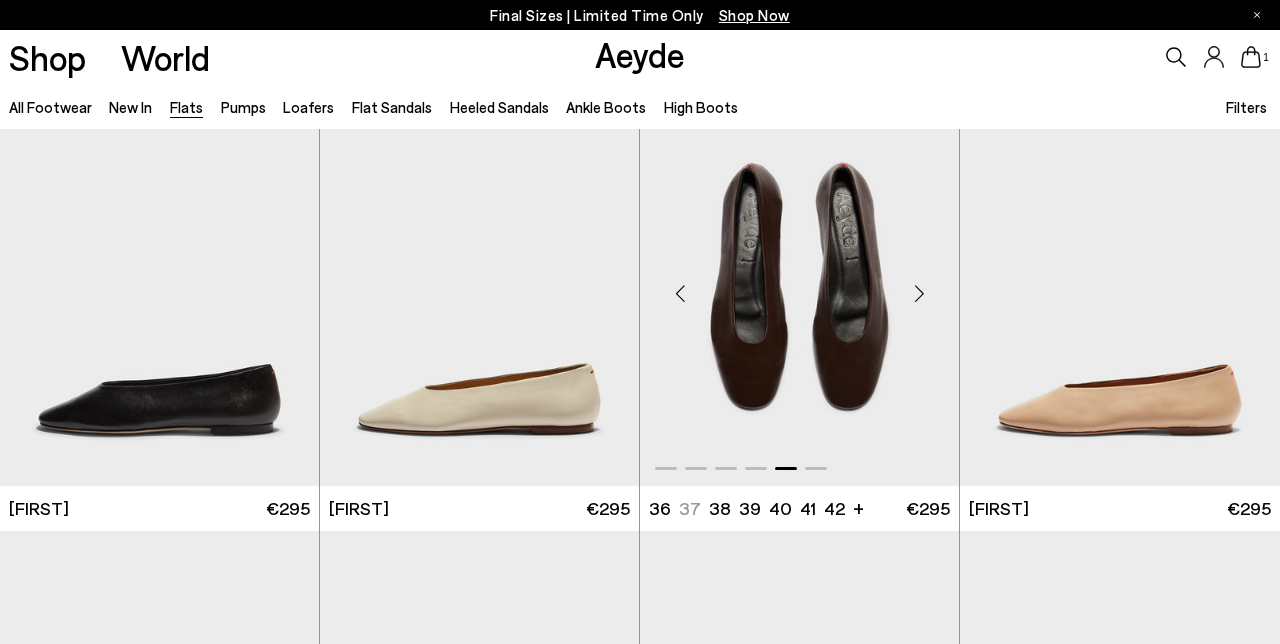 click at bounding box center (919, 294) 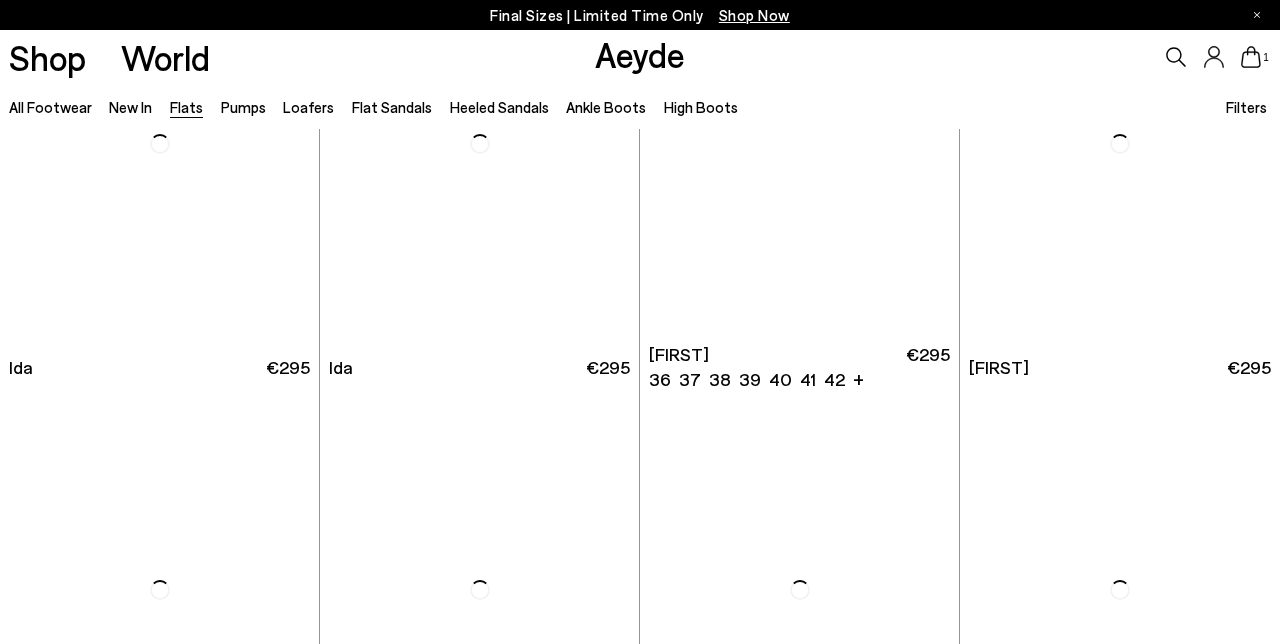 scroll, scrollTop: 6000, scrollLeft: 0, axis: vertical 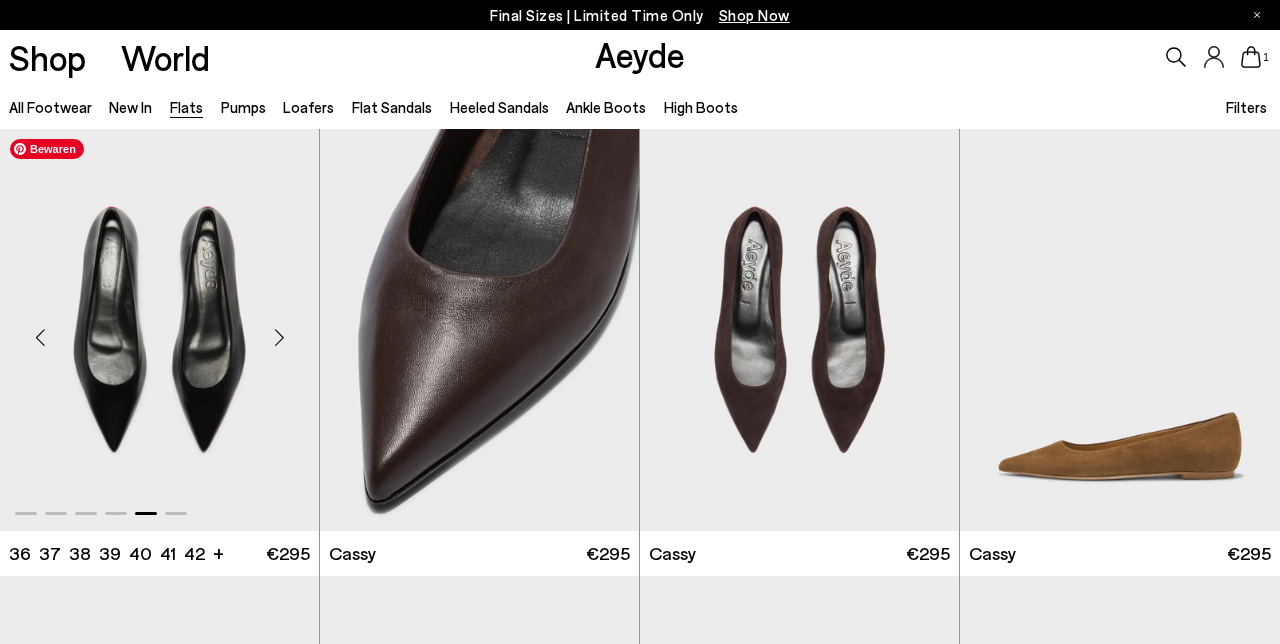 click at bounding box center [159, 329] 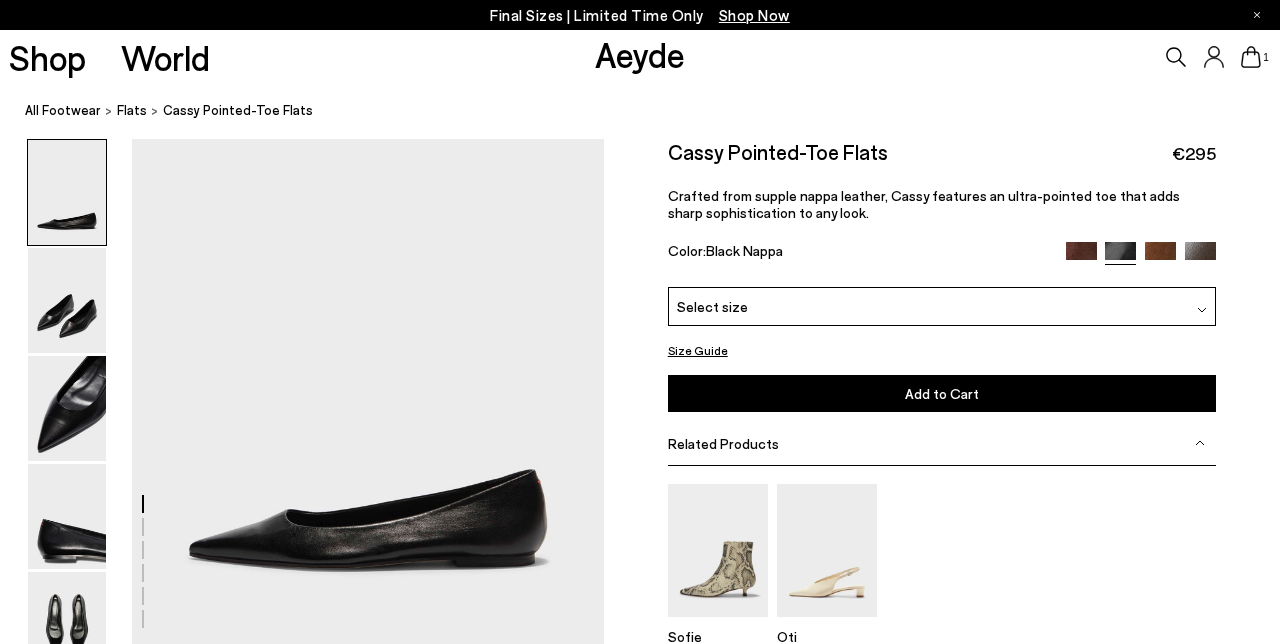 scroll, scrollTop: 53, scrollLeft: 0, axis: vertical 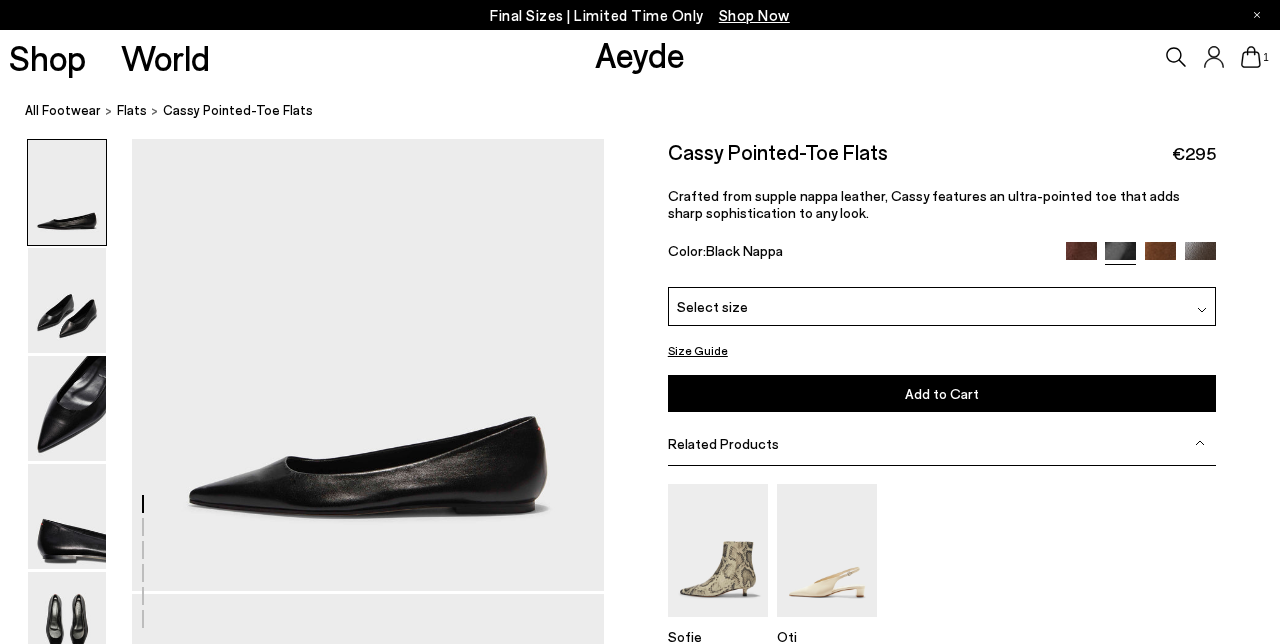 click on "Select size" at bounding box center (942, 306) 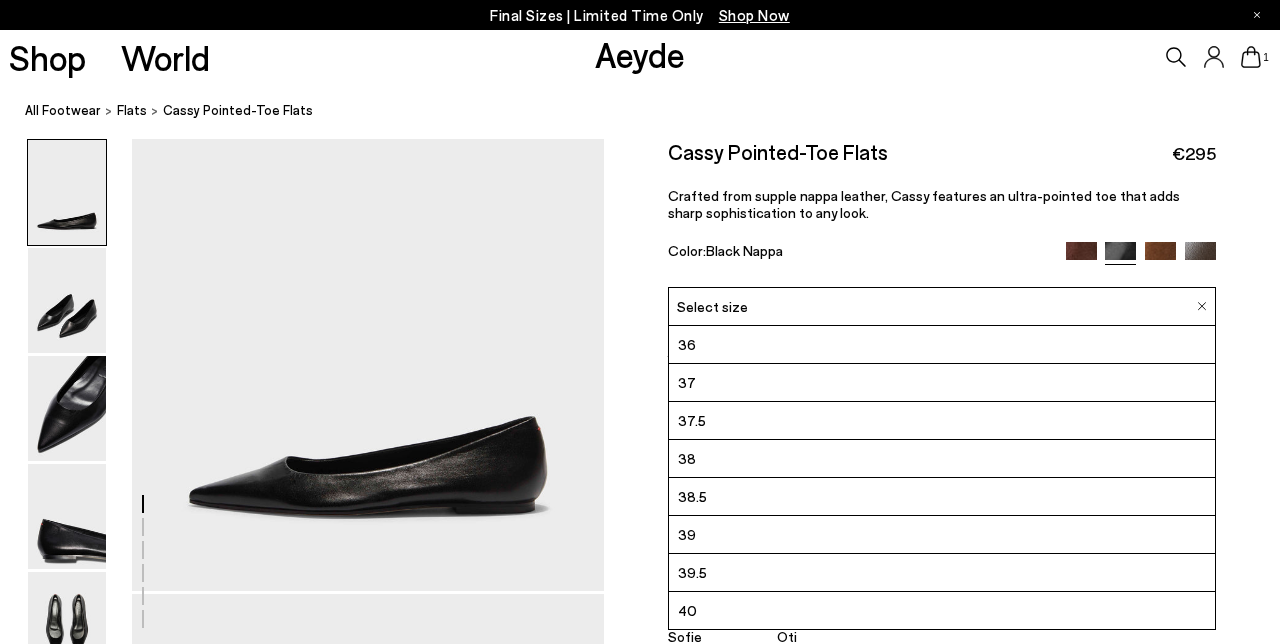click on "38.5" at bounding box center (942, 497) 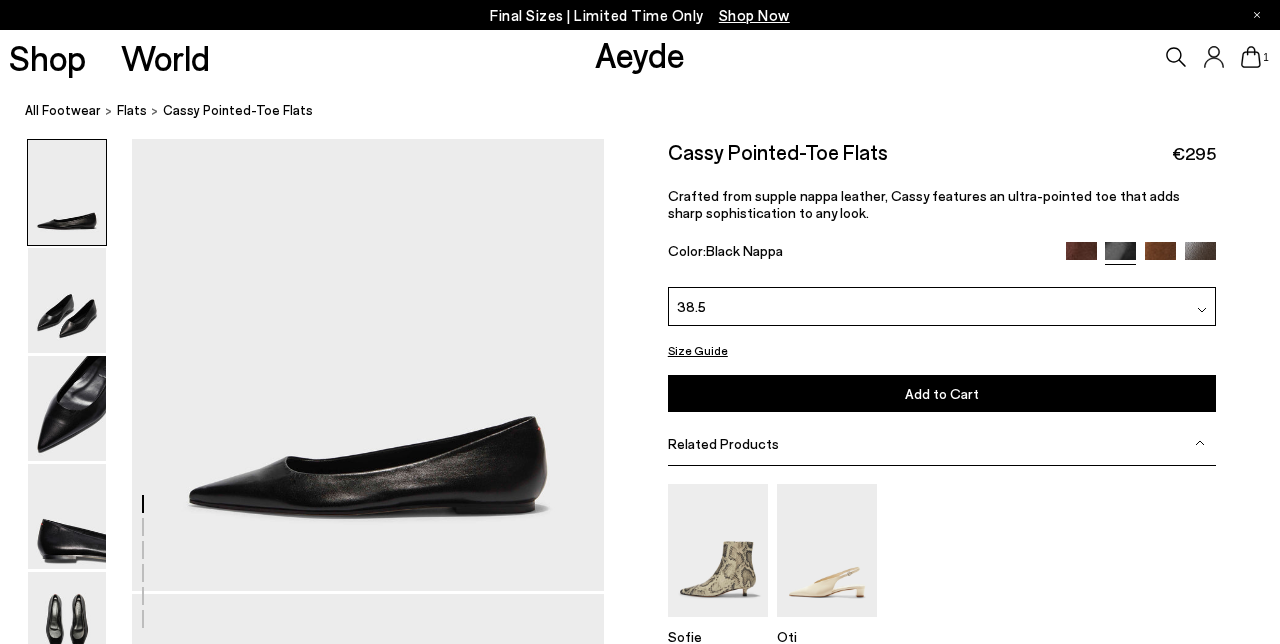 click at bounding box center (67, 300) 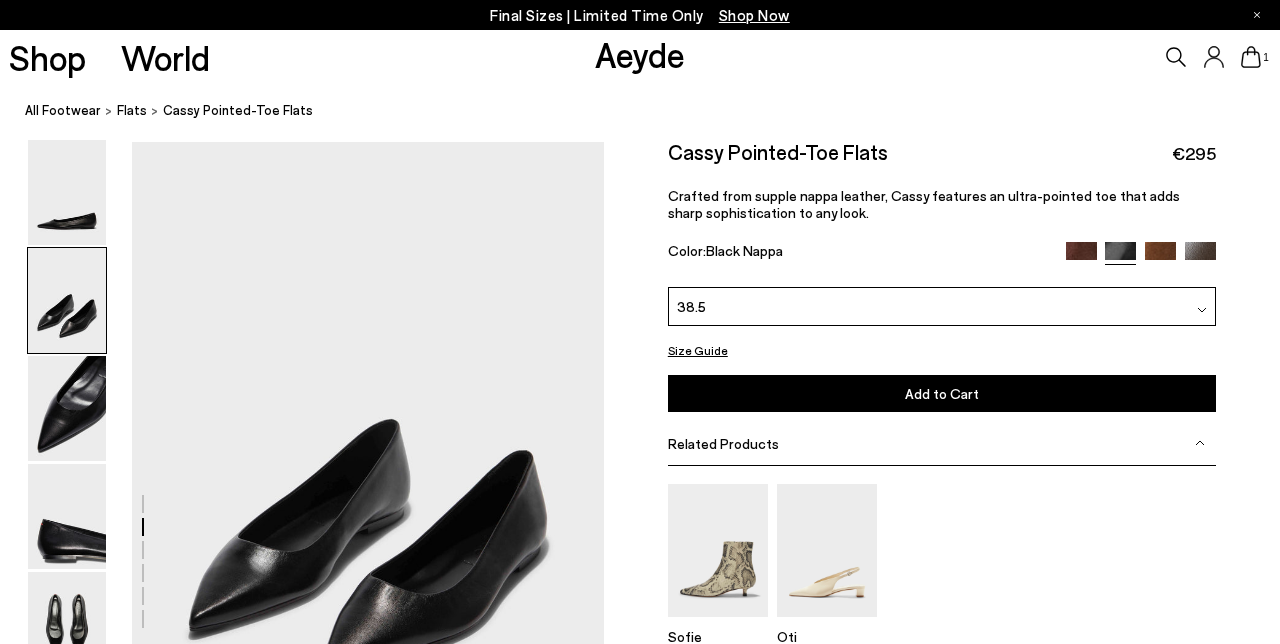 scroll, scrollTop: 510, scrollLeft: 0, axis: vertical 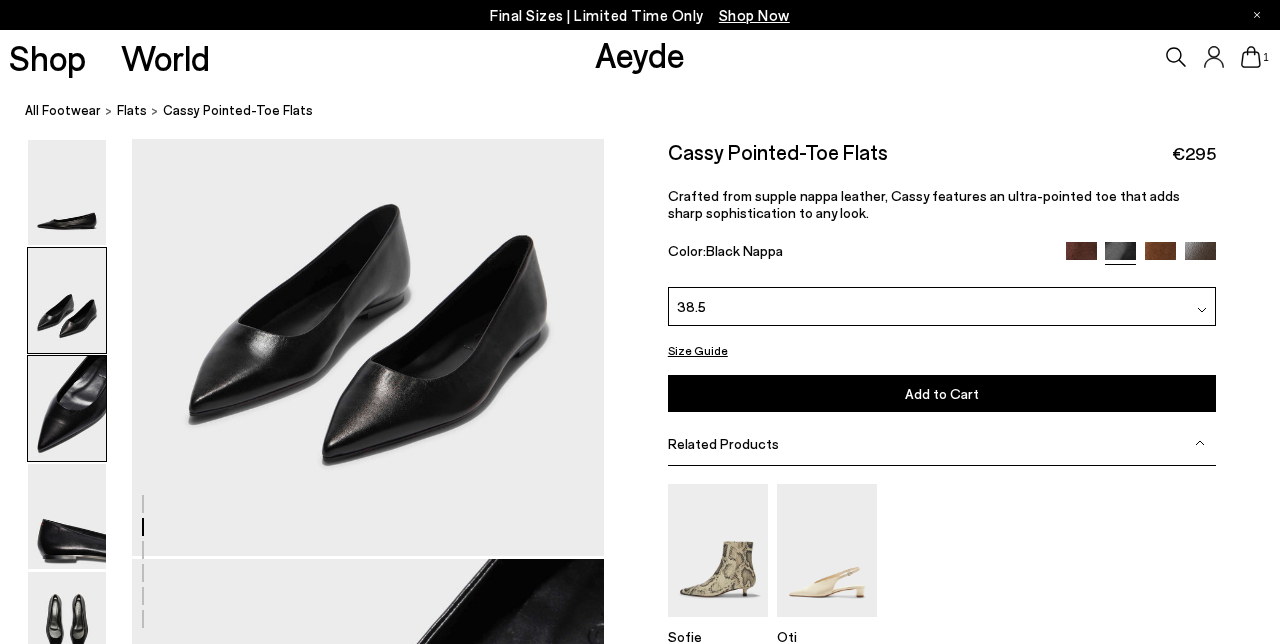 click at bounding box center [67, 408] 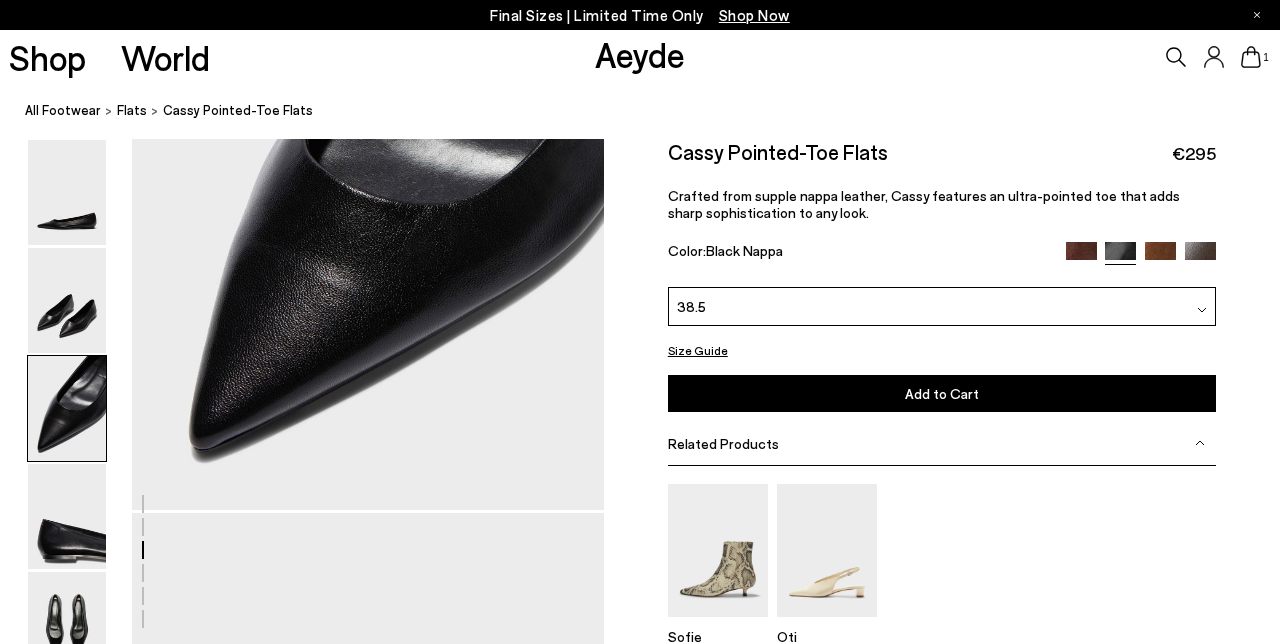 scroll, scrollTop: 1399, scrollLeft: 0, axis: vertical 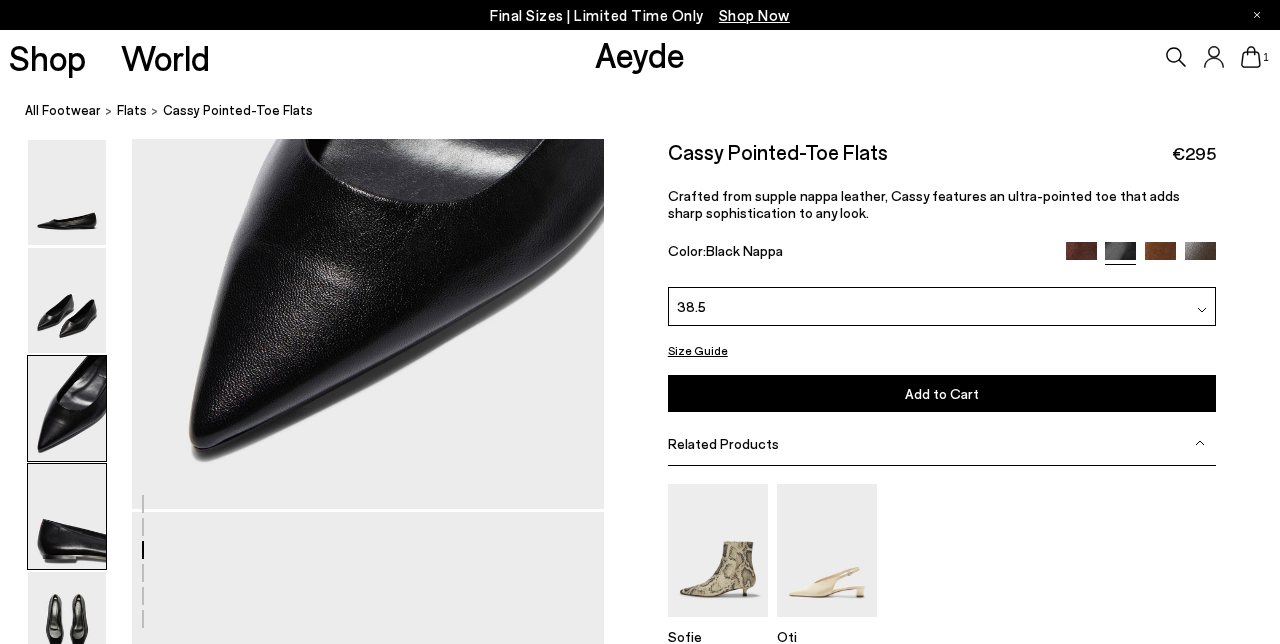 click at bounding box center [67, 516] 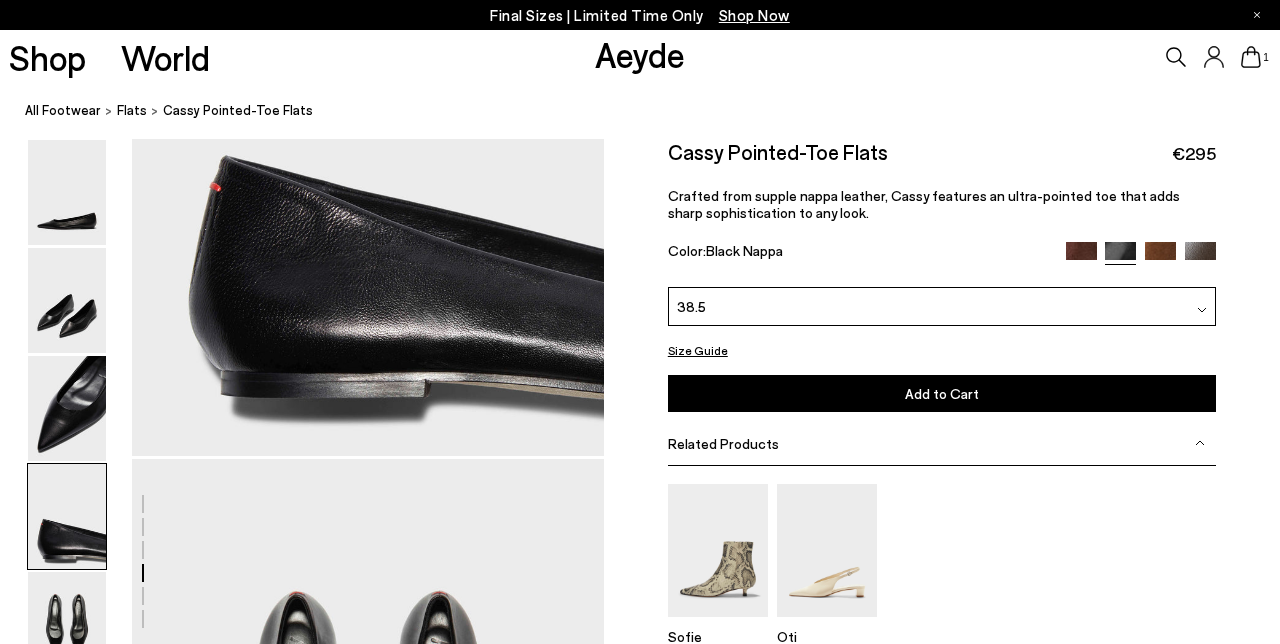 scroll, scrollTop: 2086, scrollLeft: 0, axis: vertical 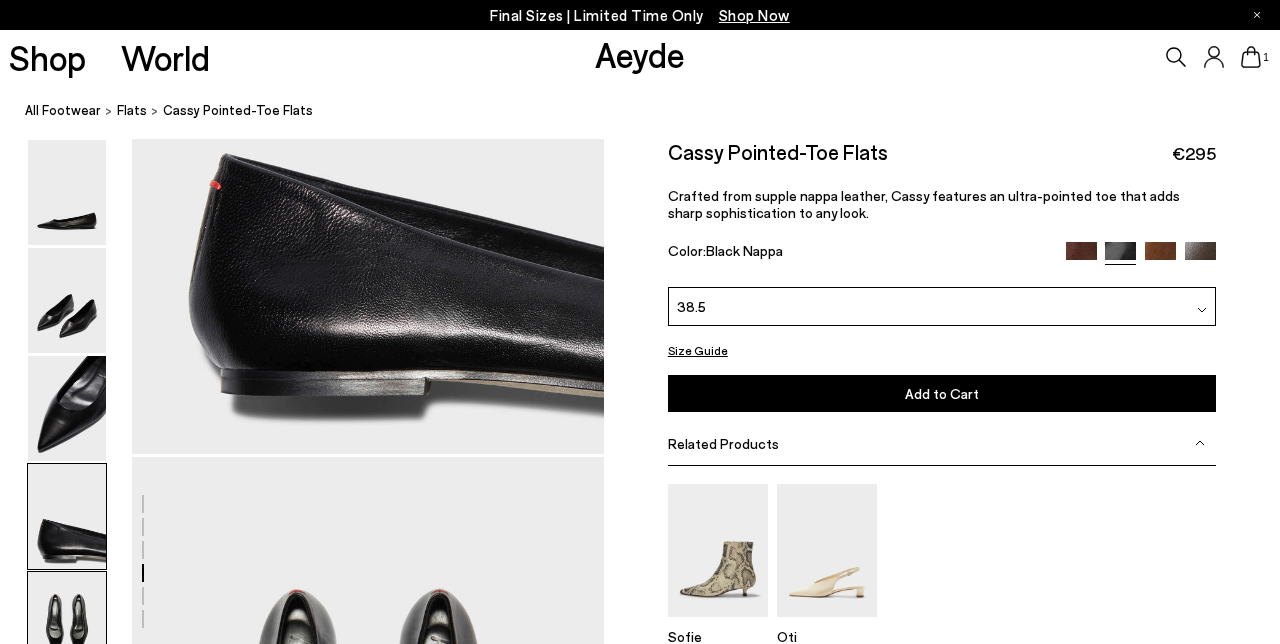 click at bounding box center [67, 624] 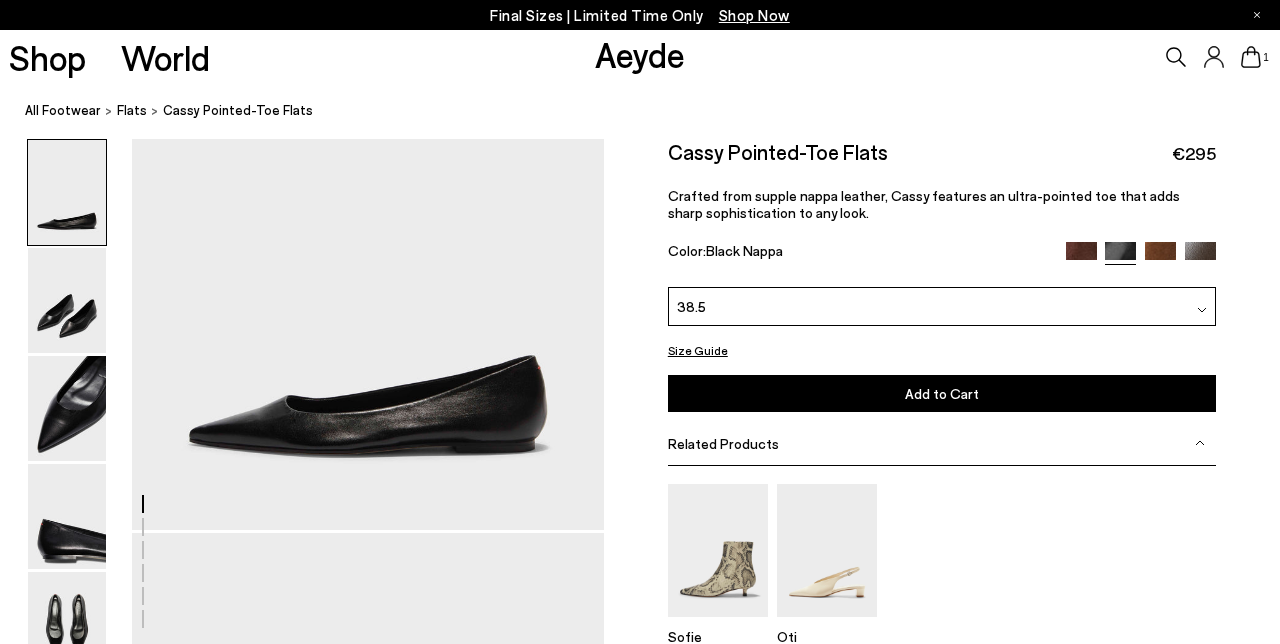 scroll, scrollTop: 56, scrollLeft: 0, axis: vertical 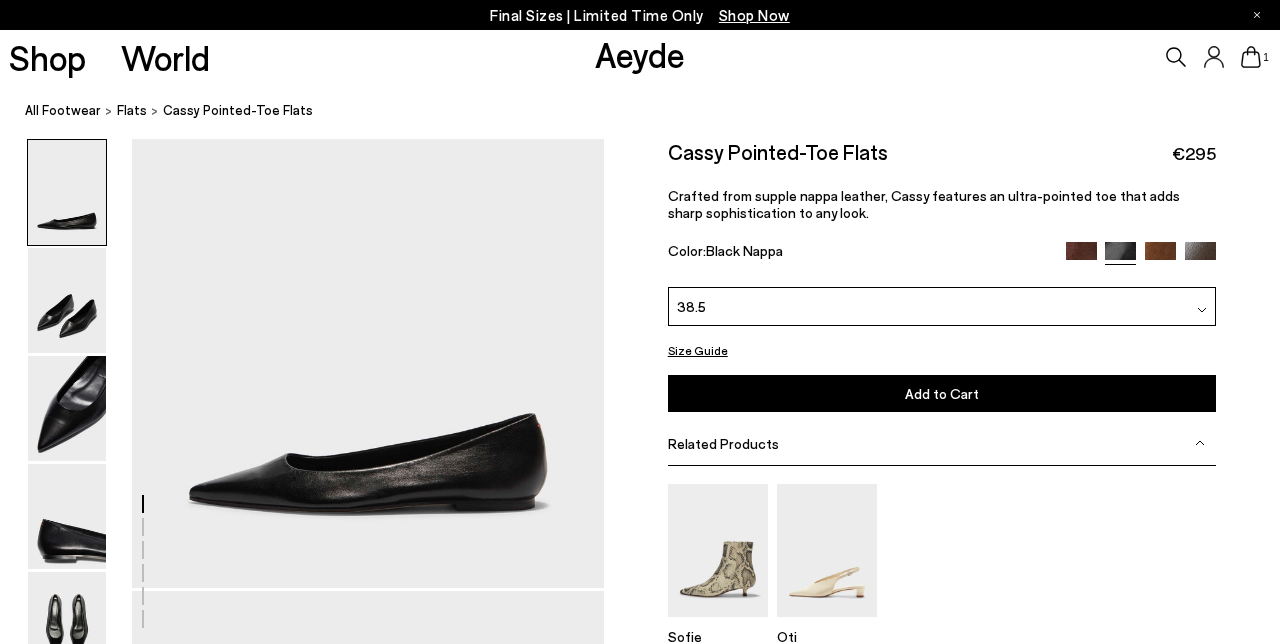 click on "Add to Cart" at bounding box center [942, 393] 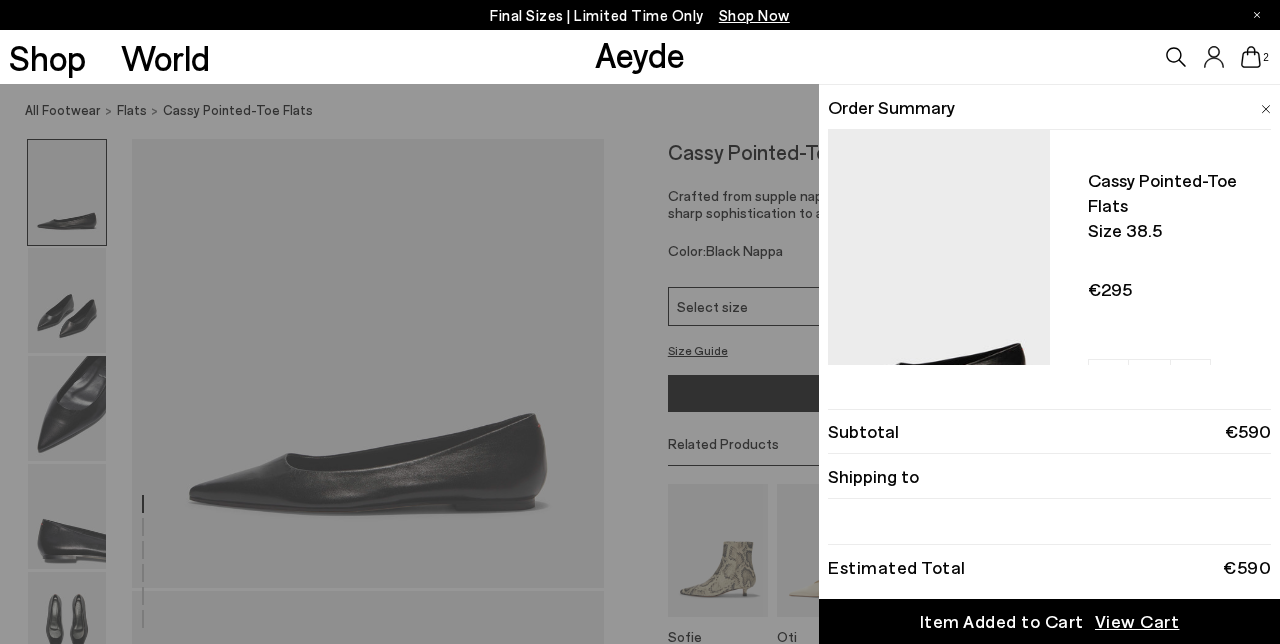 click on "Quick Add
Color
Size
View Details
Order Summary
Cassy pointed-toe flats
Size
38.5
- +
- +" at bounding box center [640, 364] 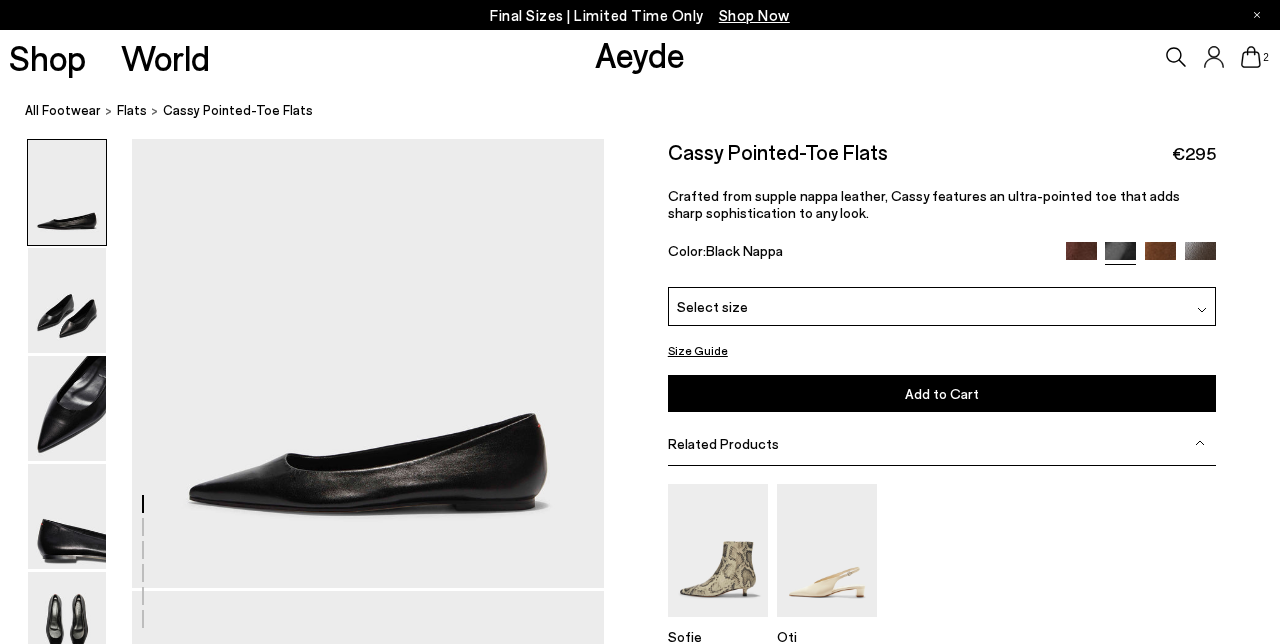 click 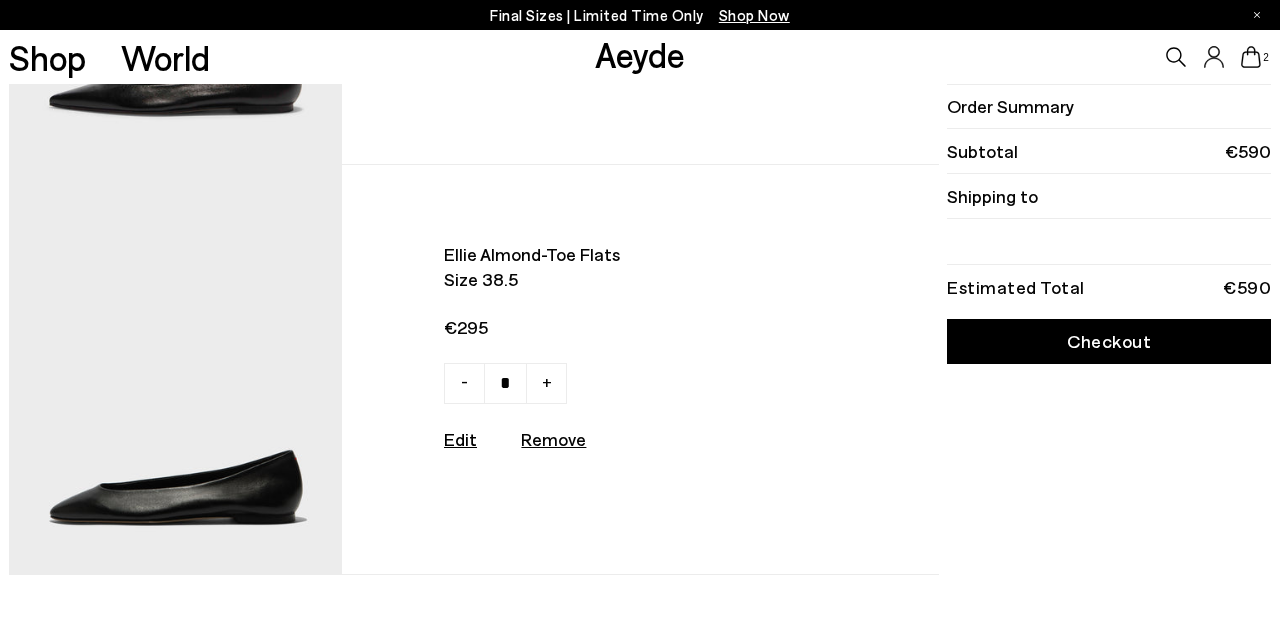 scroll, scrollTop: 343, scrollLeft: 0, axis: vertical 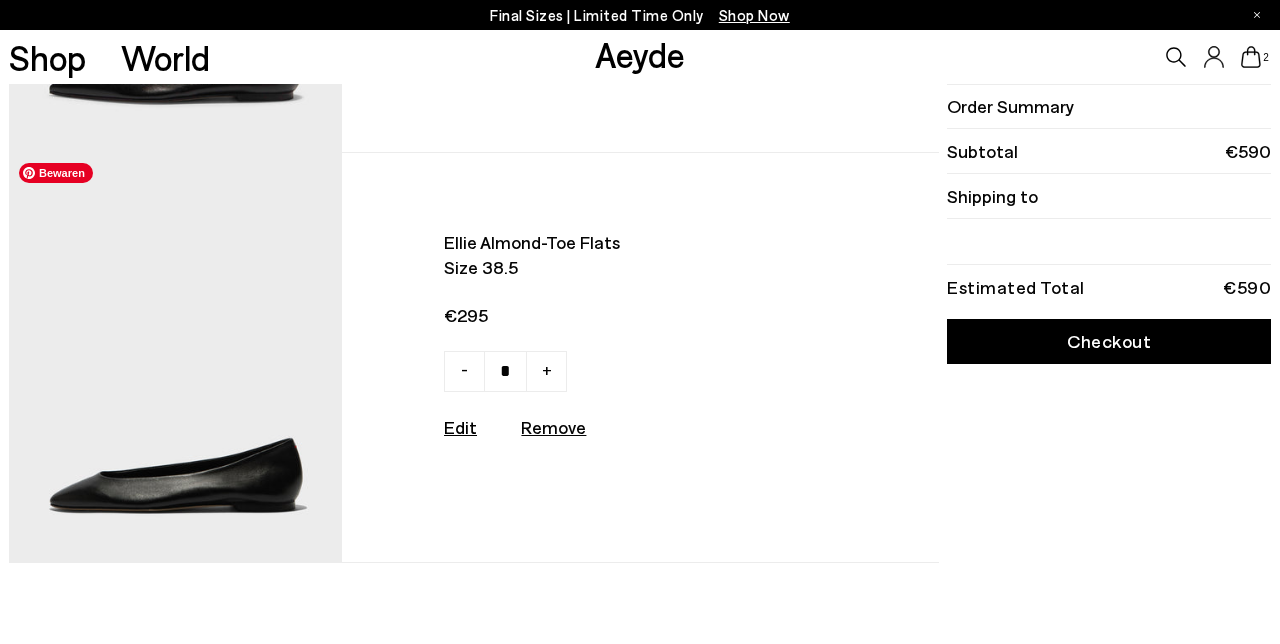 click at bounding box center [175, 358] 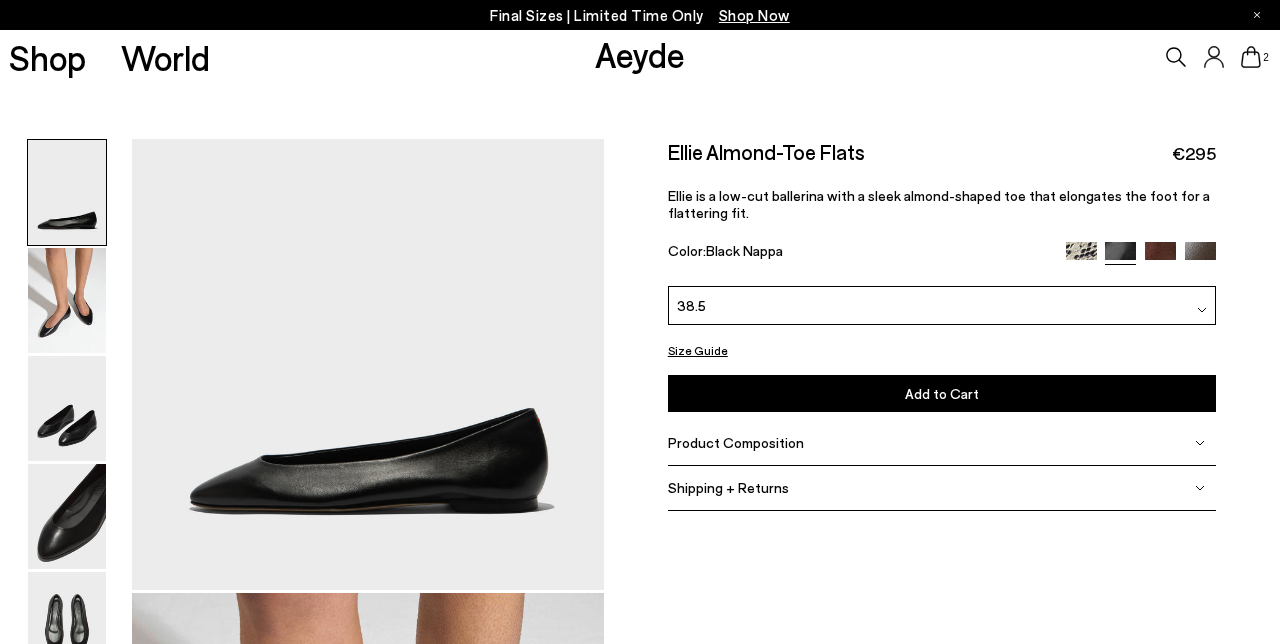 scroll, scrollTop: 0, scrollLeft: 0, axis: both 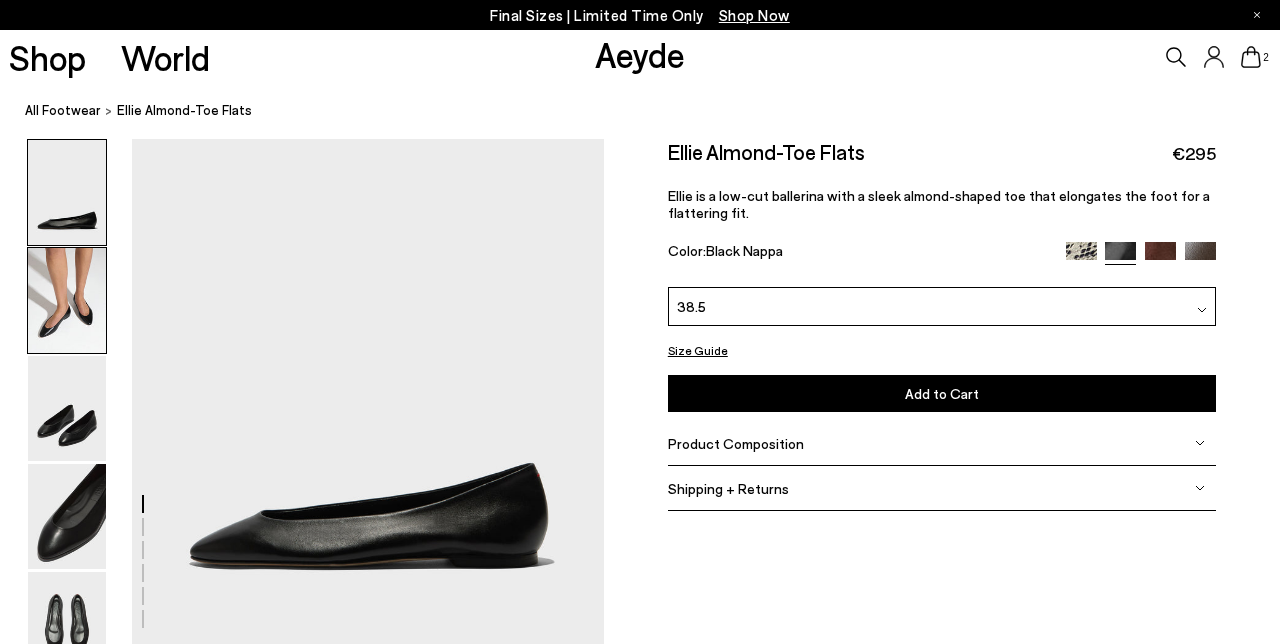 click at bounding box center (67, 300) 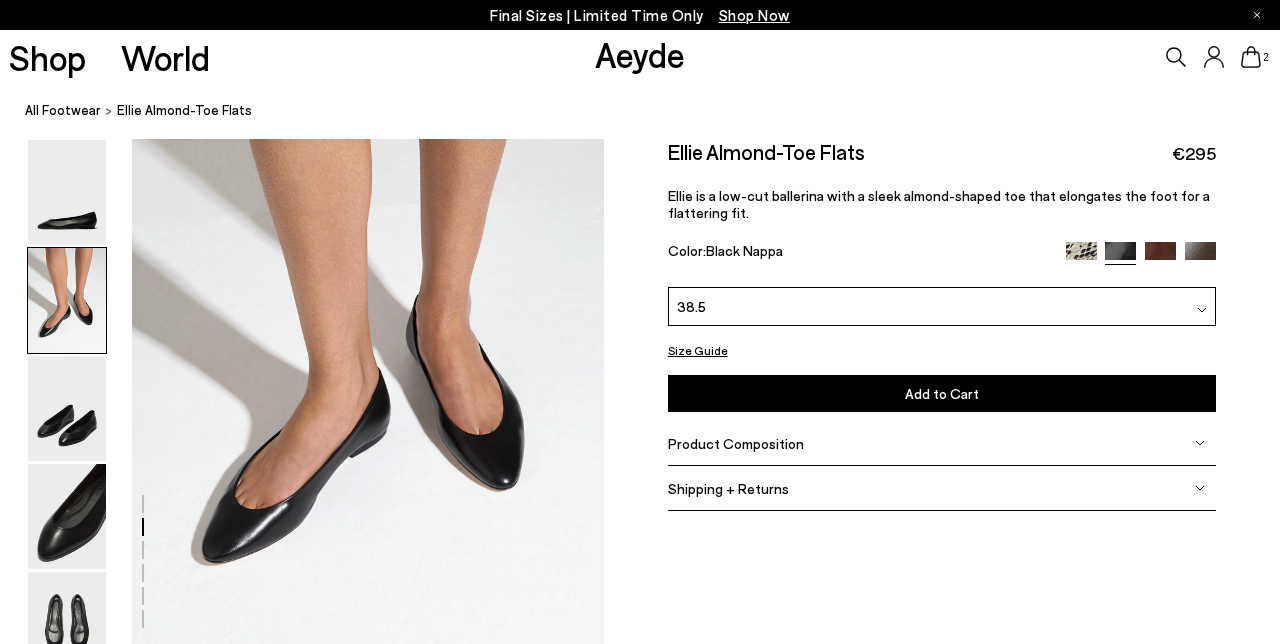 scroll, scrollTop: 635, scrollLeft: 0, axis: vertical 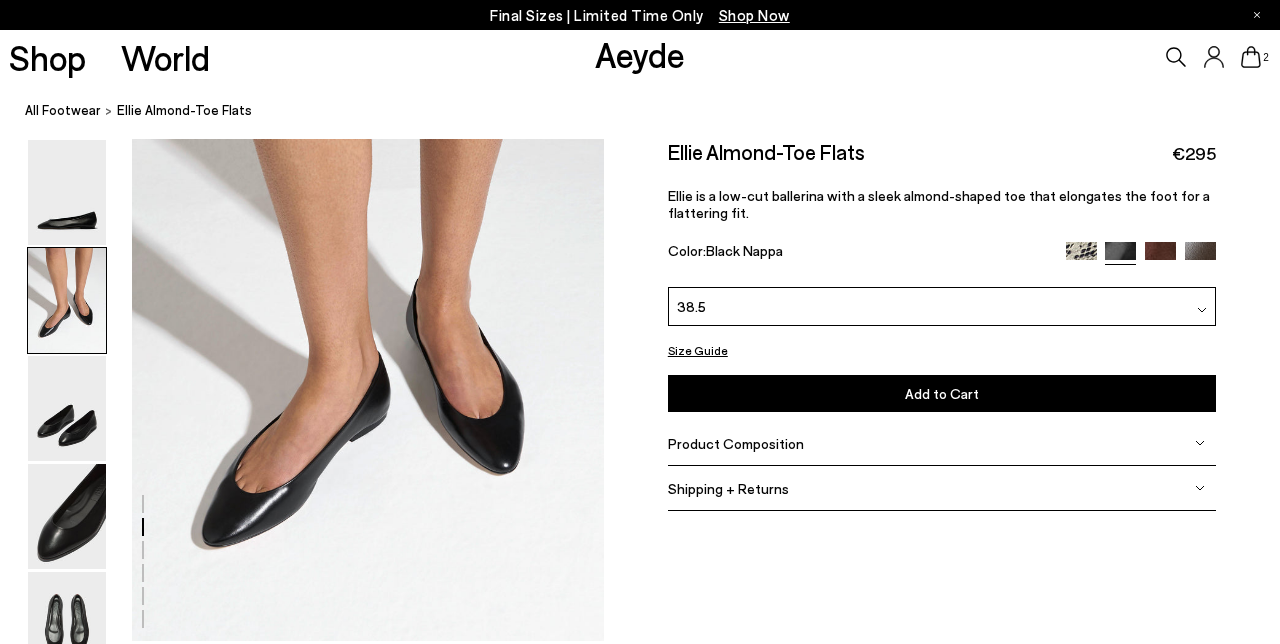 click at bounding box center [1160, 257] 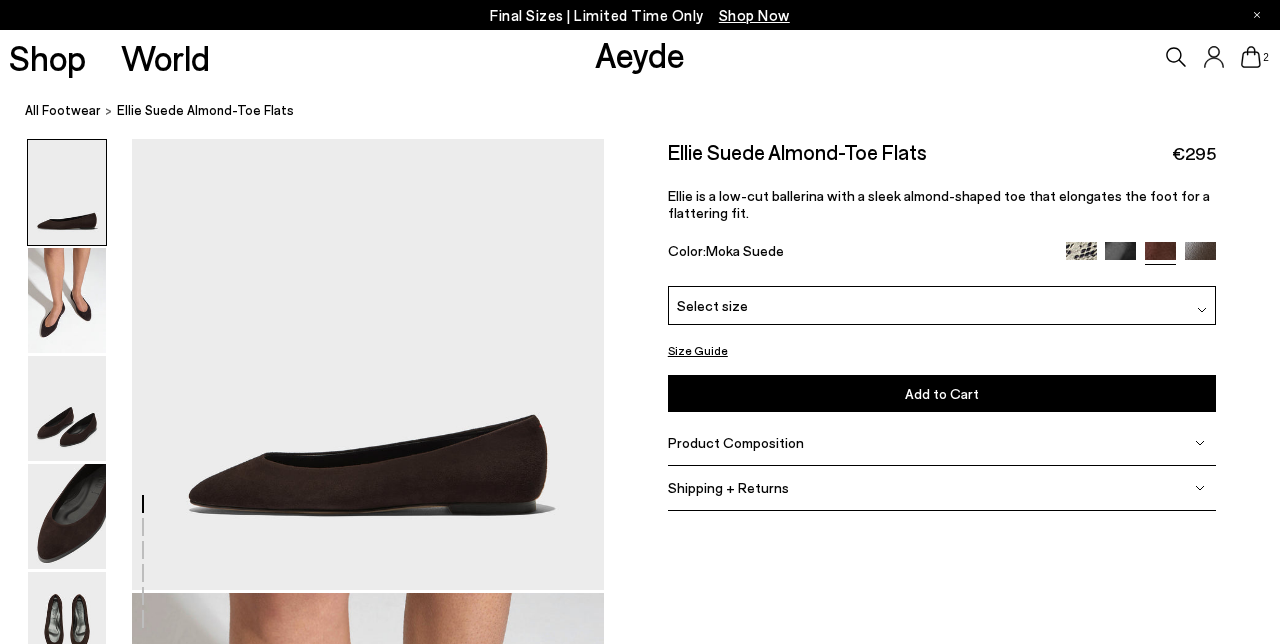 scroll, scrollTop: 0, scrollLeft: 0, axis: both 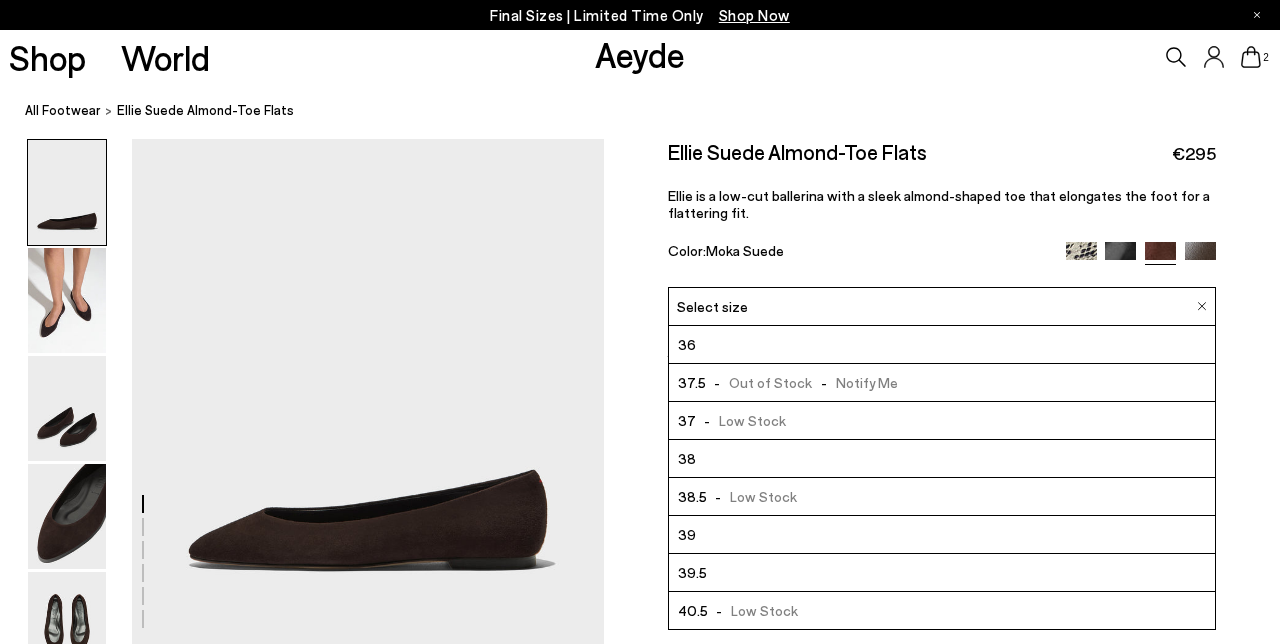 click on "38.5
- Low Stock" at bounding box center [942, 497] 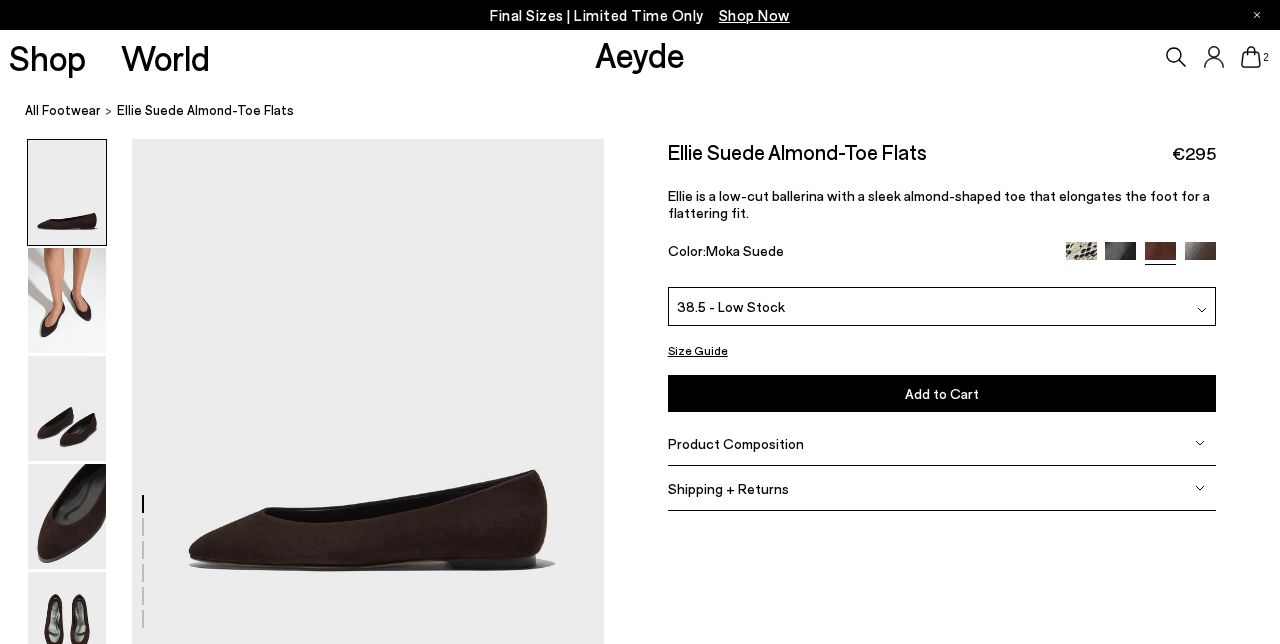 click at bounding box center (1200, 257) 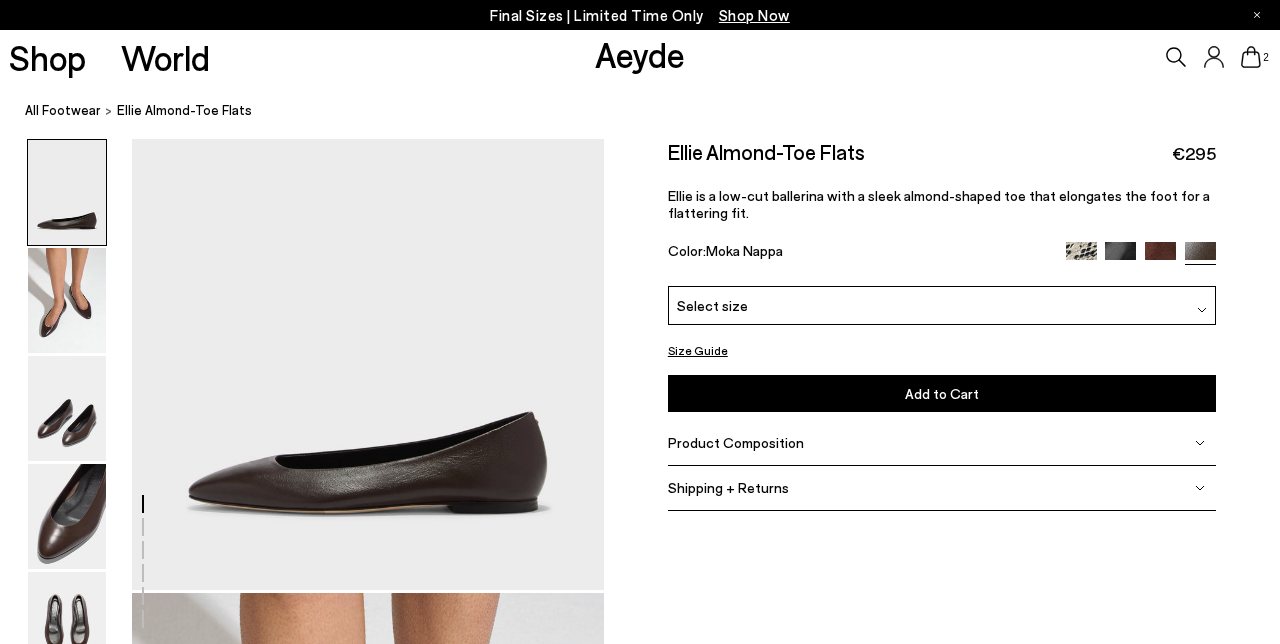 scroll, scrollTop: 0, scrollLeft: 0, axis: both 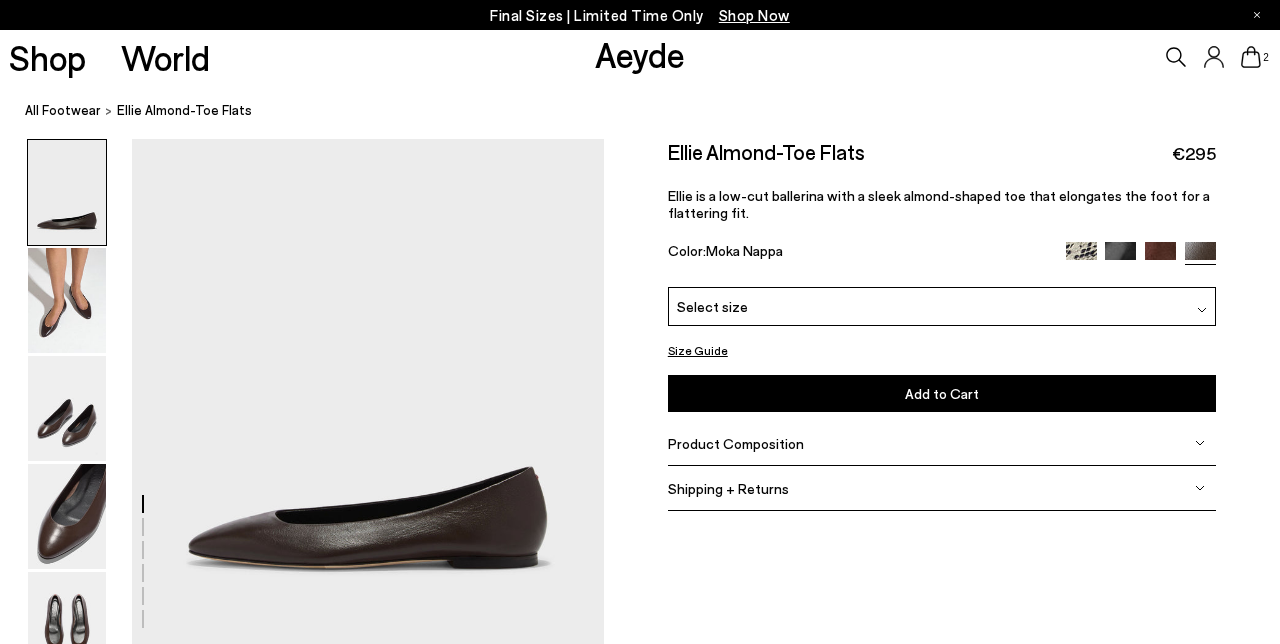 click on "Select size" at bounding box center (942, 306) 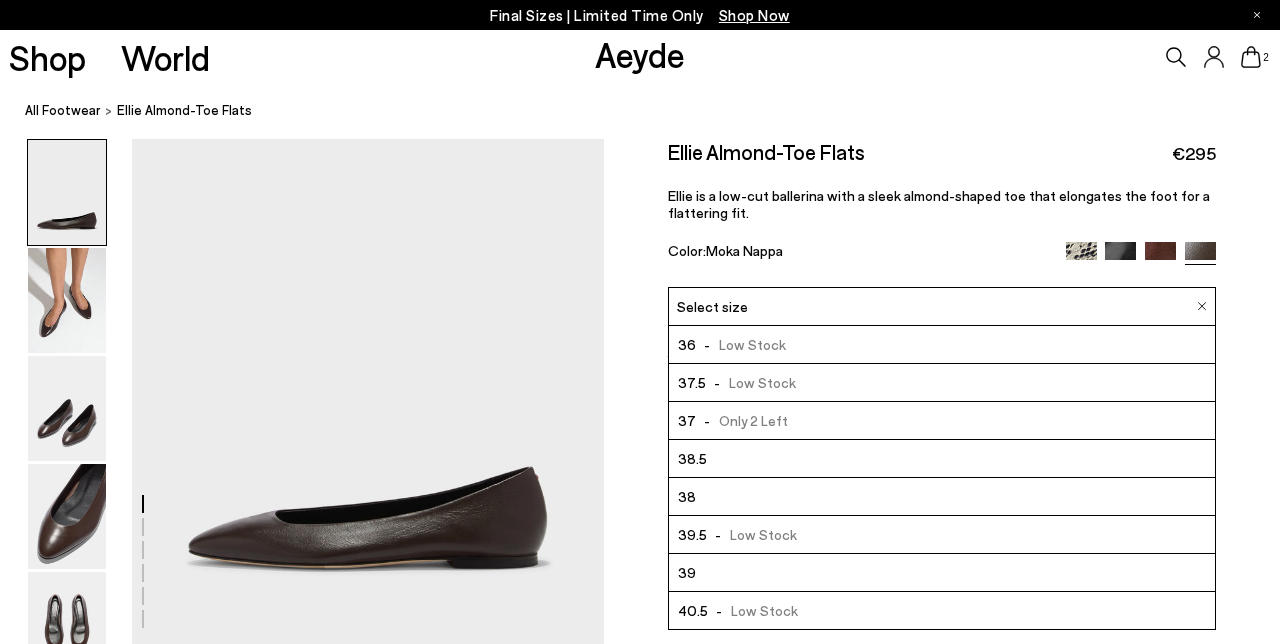 click on "38.5" at bounding box center (942, 459) 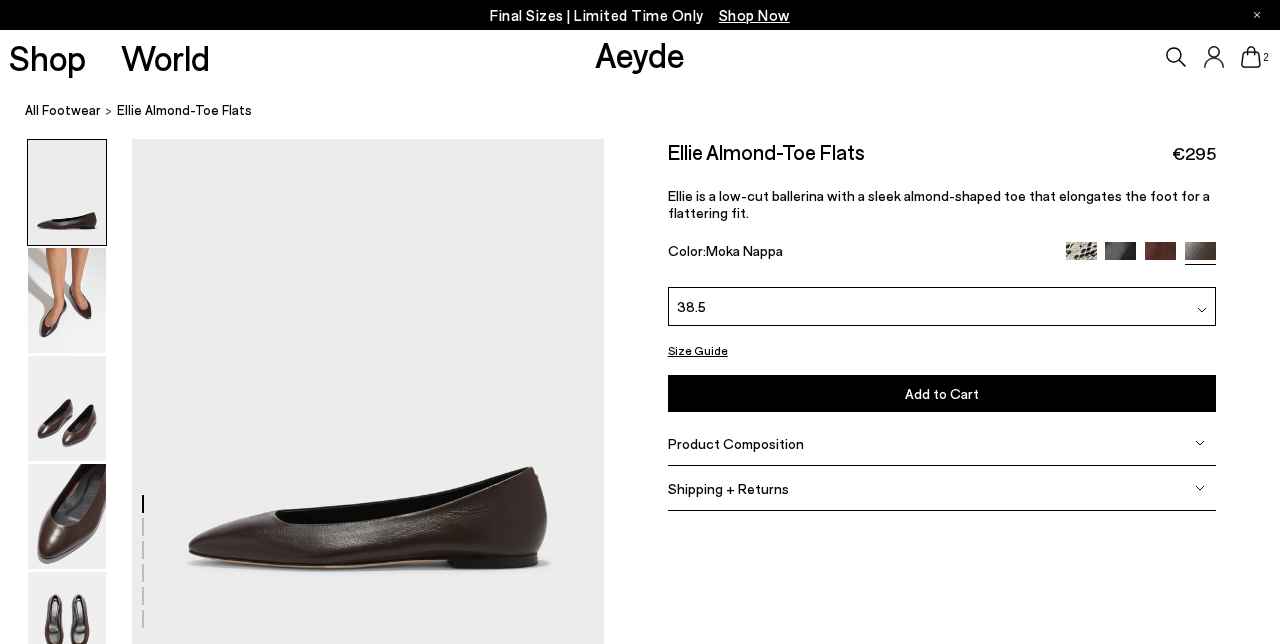 click on "Add to Cart" at bounding box center (942, 393) 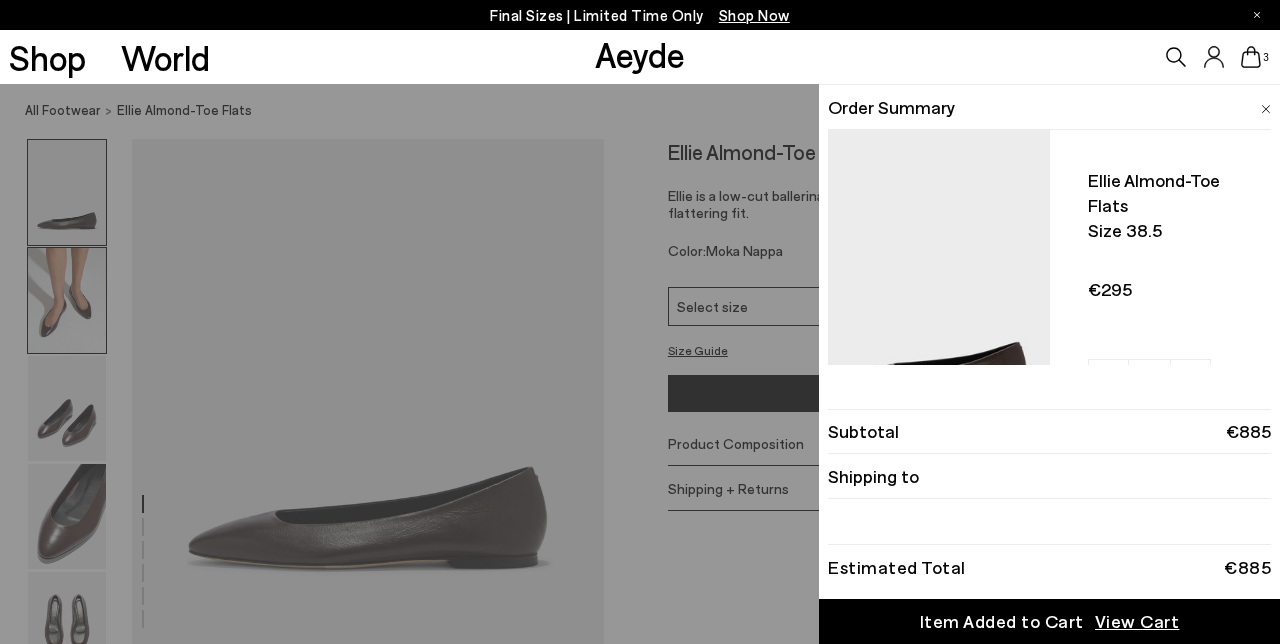 click on "Quick Add
Color
Size
View Details
Order Summary
Ellie almond-toe flats
Size
38.5
- +
- +
-" at bounding box center (640, 364) 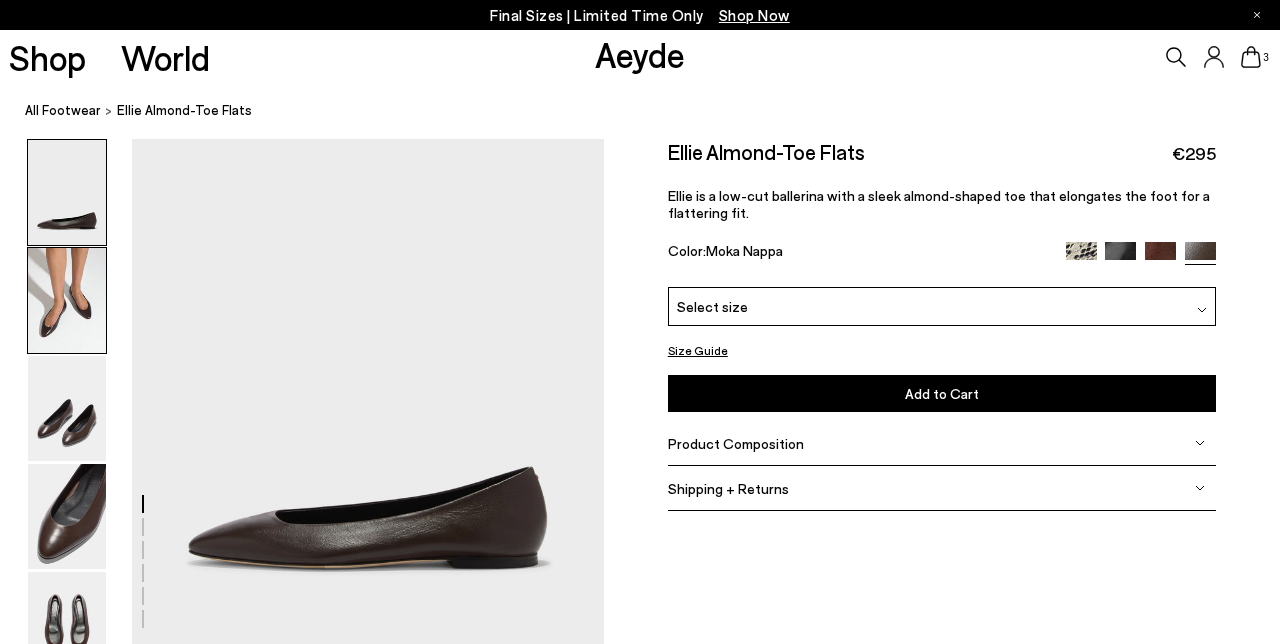 click at bounding box center (67, 300) 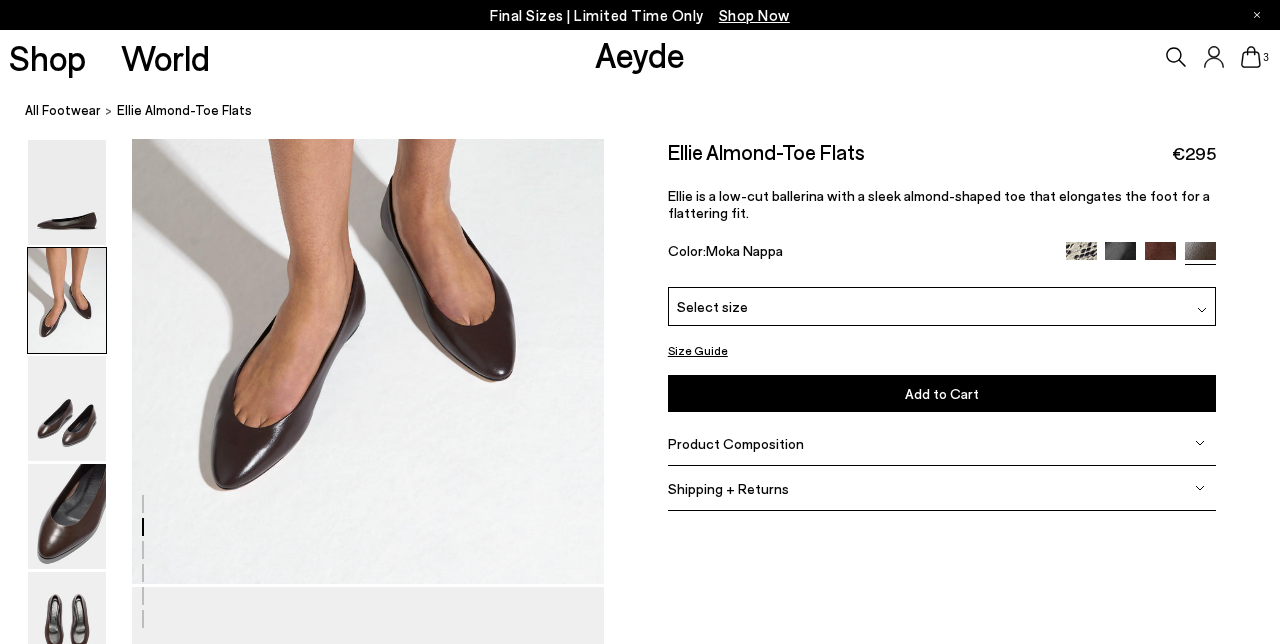 scroll, scrollTop: 701, scrollLeft: 0, axis: vertical 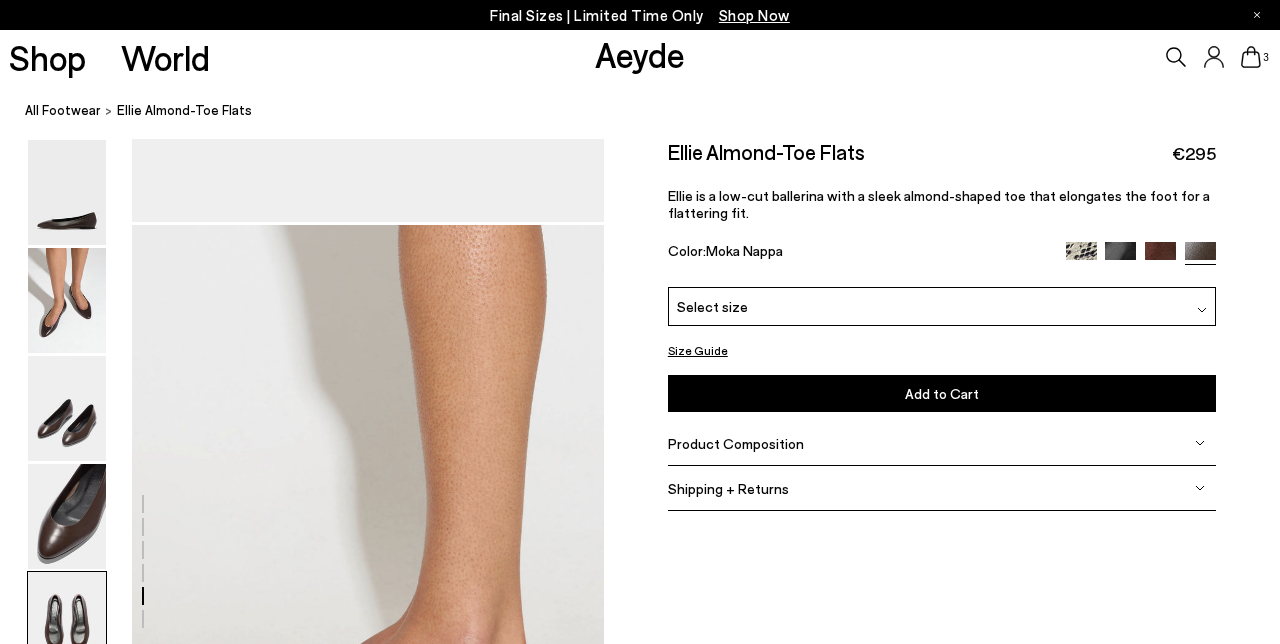 click on "Shipping + Returns" at bounding box center (728, 488) 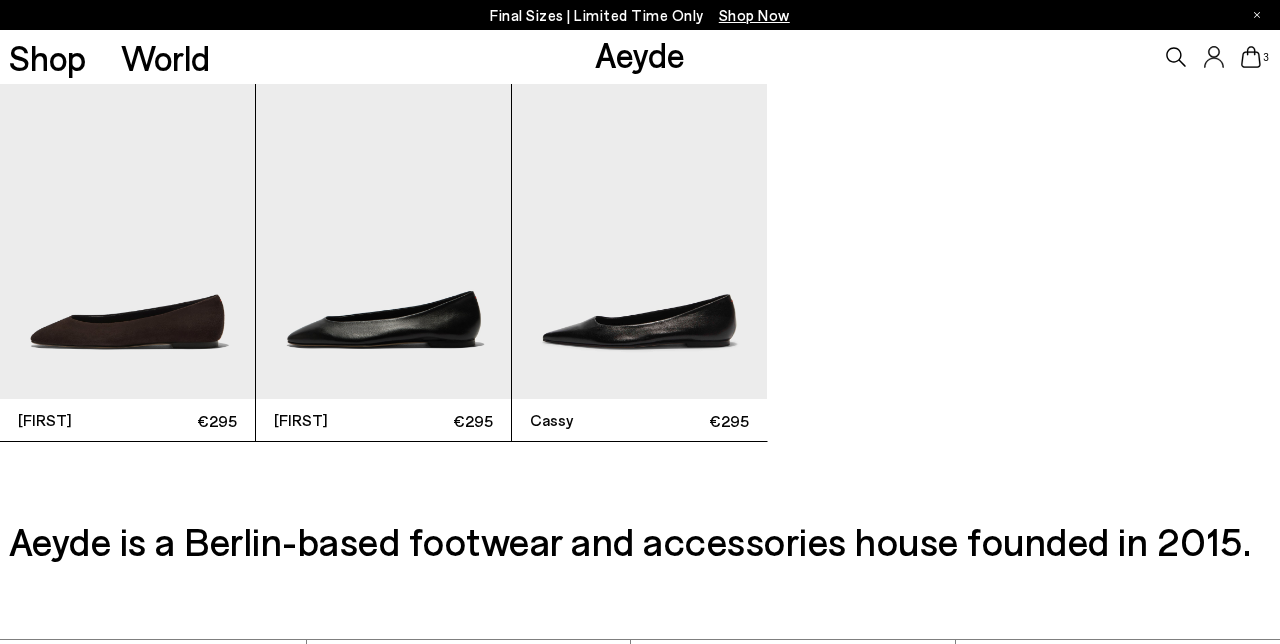 scroll, scrollTop: 4424, scrollLeft: 0, axis: vertical 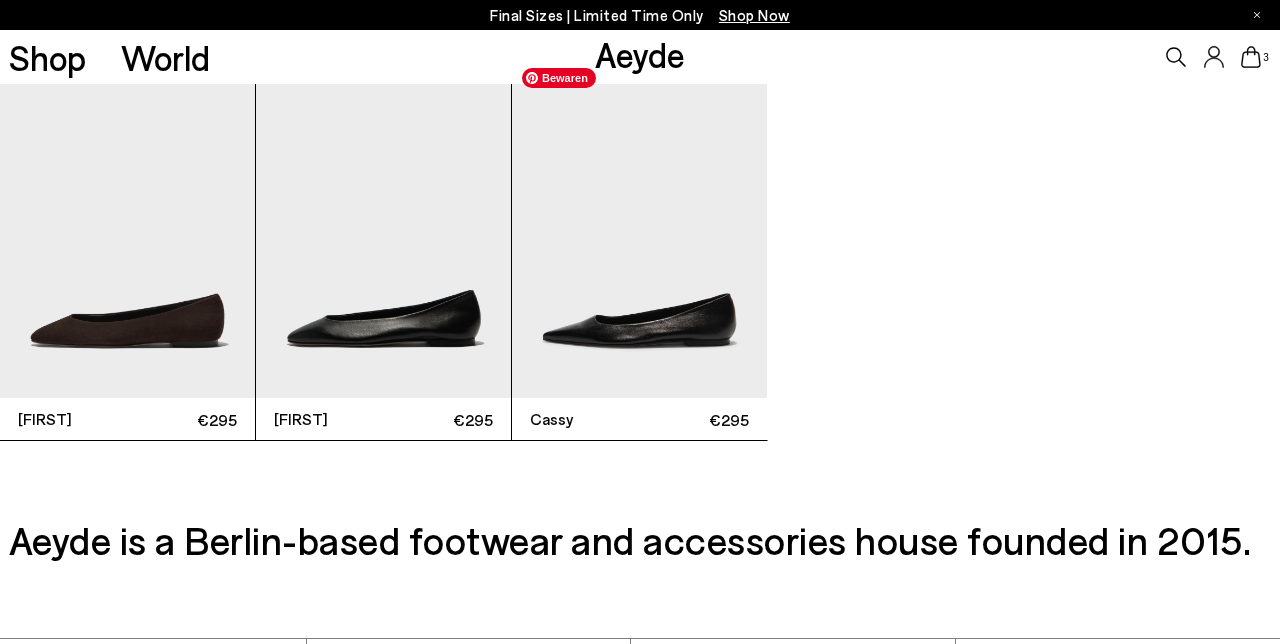 click at bounding box center (639, 228) 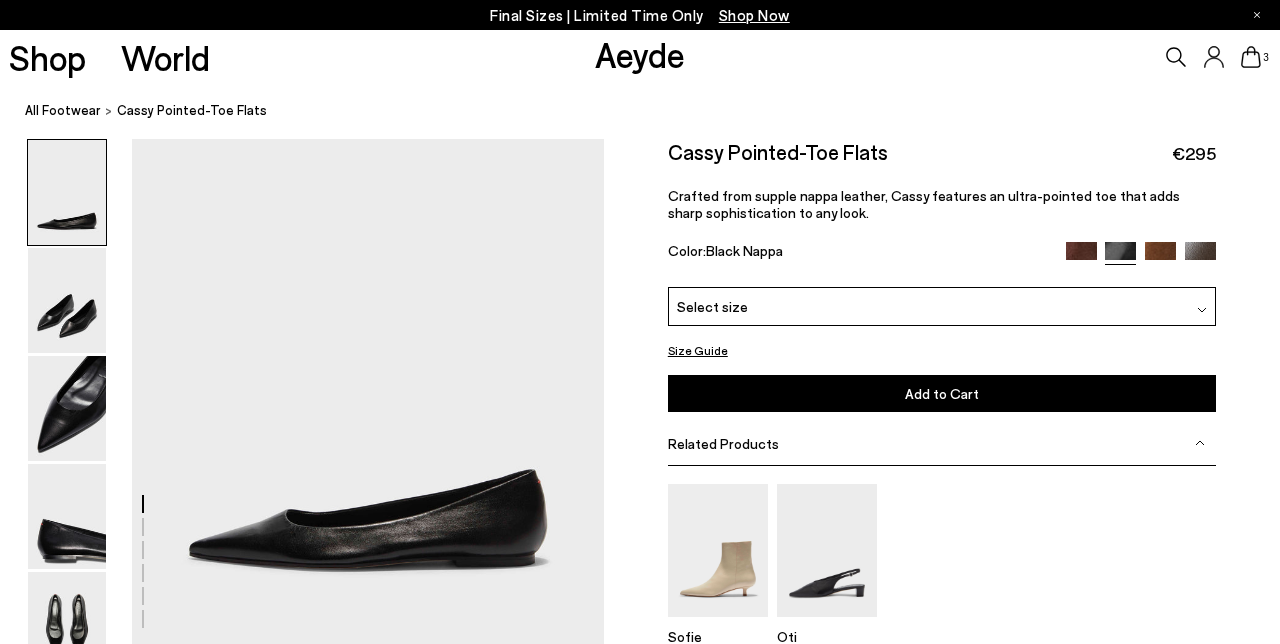 scroll, scrollTop: 0, scrollLeft: 0, axis: both 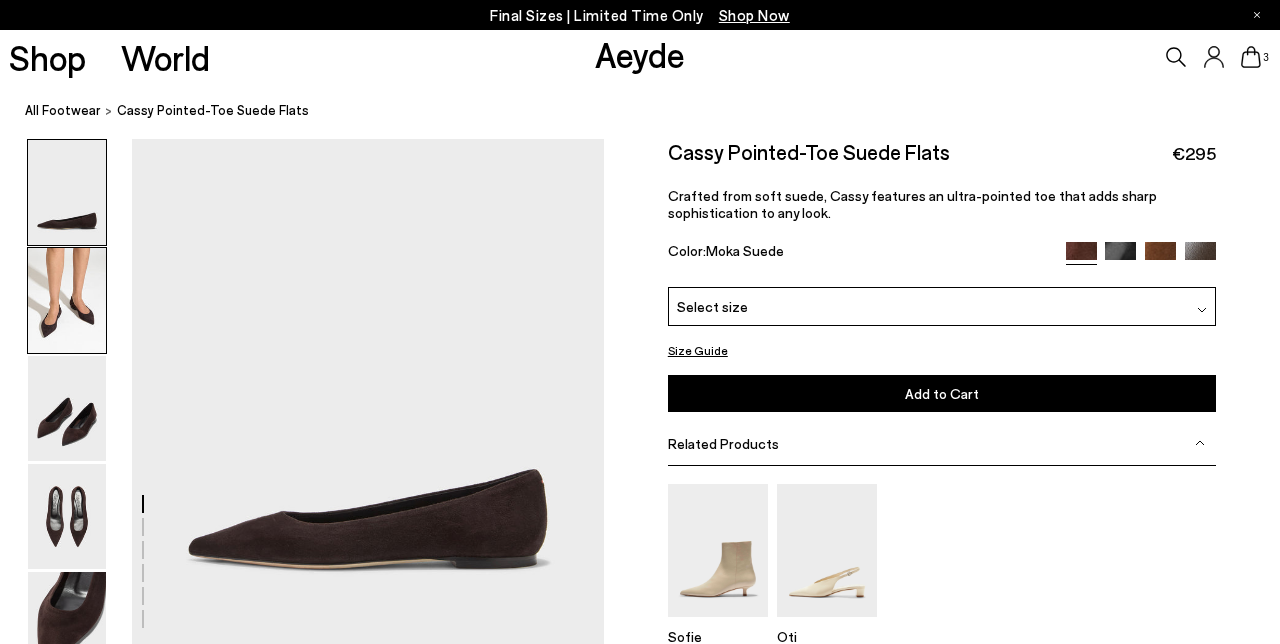 click at bounding box center [67, 300] 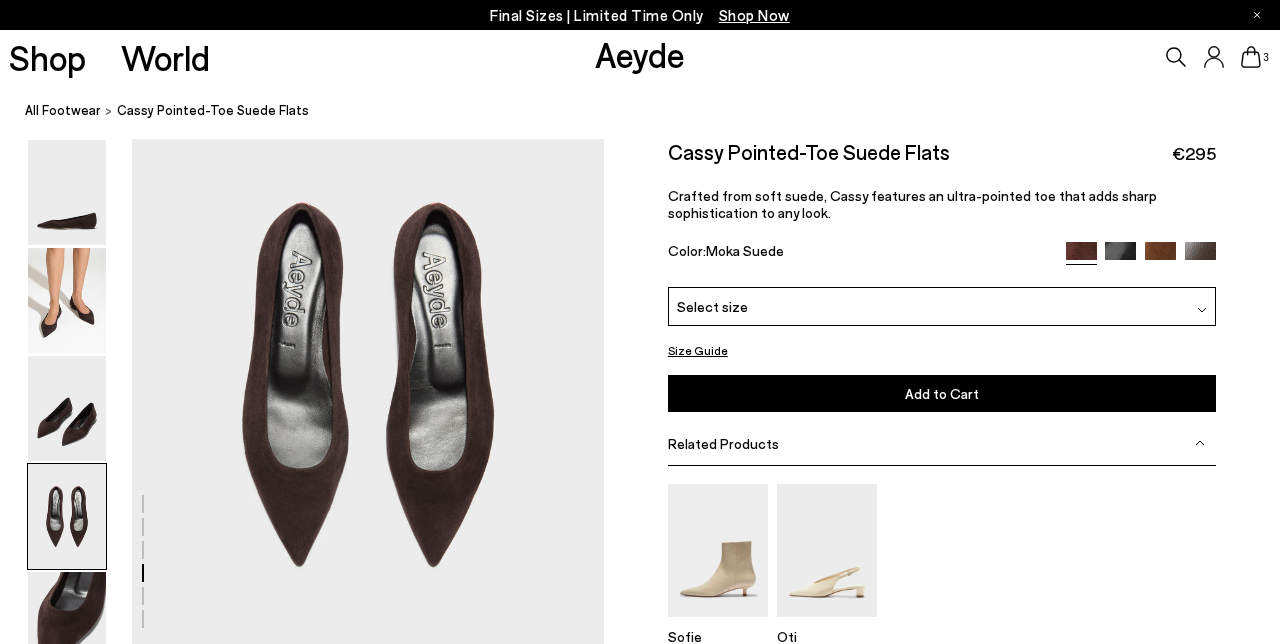 scroll, scrollTop: 1821, scrollLeft: 0, axis: vertical 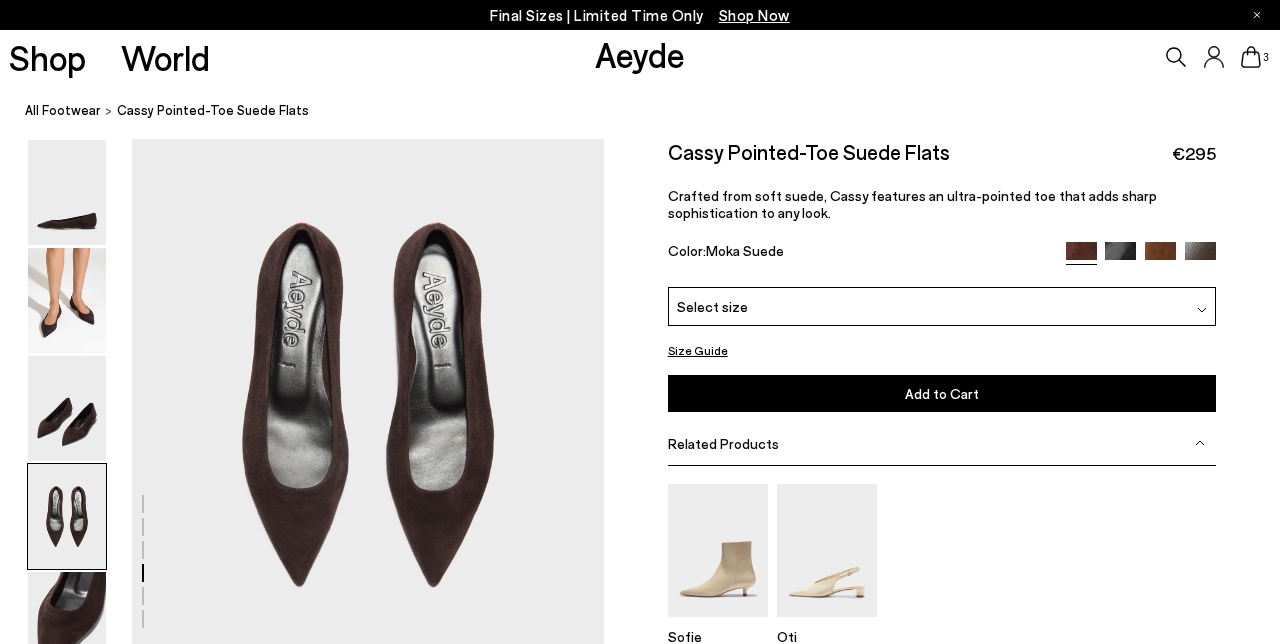 click at bounding box center [1160, 257] 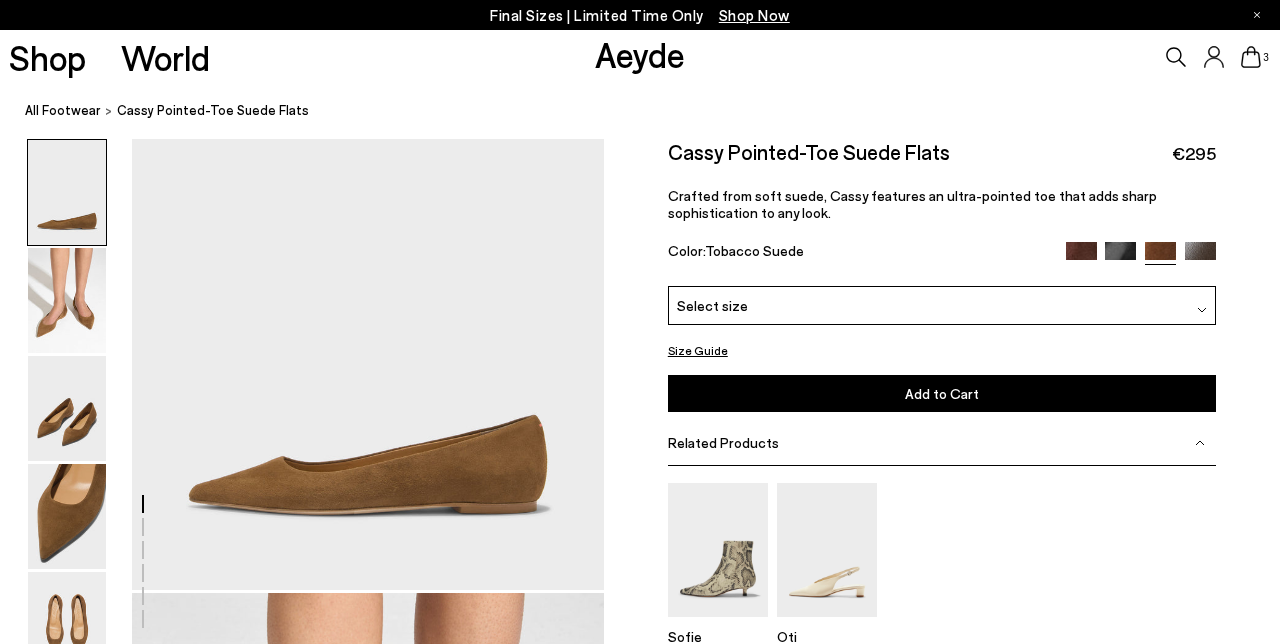 scroll, scrollTop: 0, scrollLeft: 0, axis: both 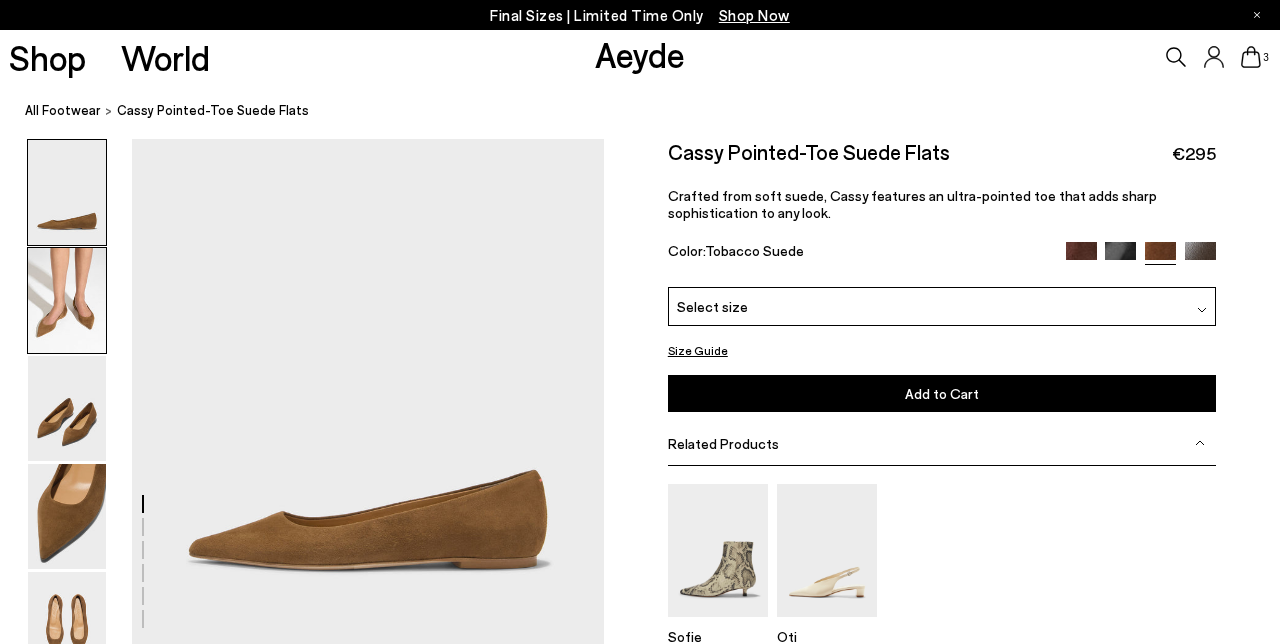click at bounding box center [67, 300] 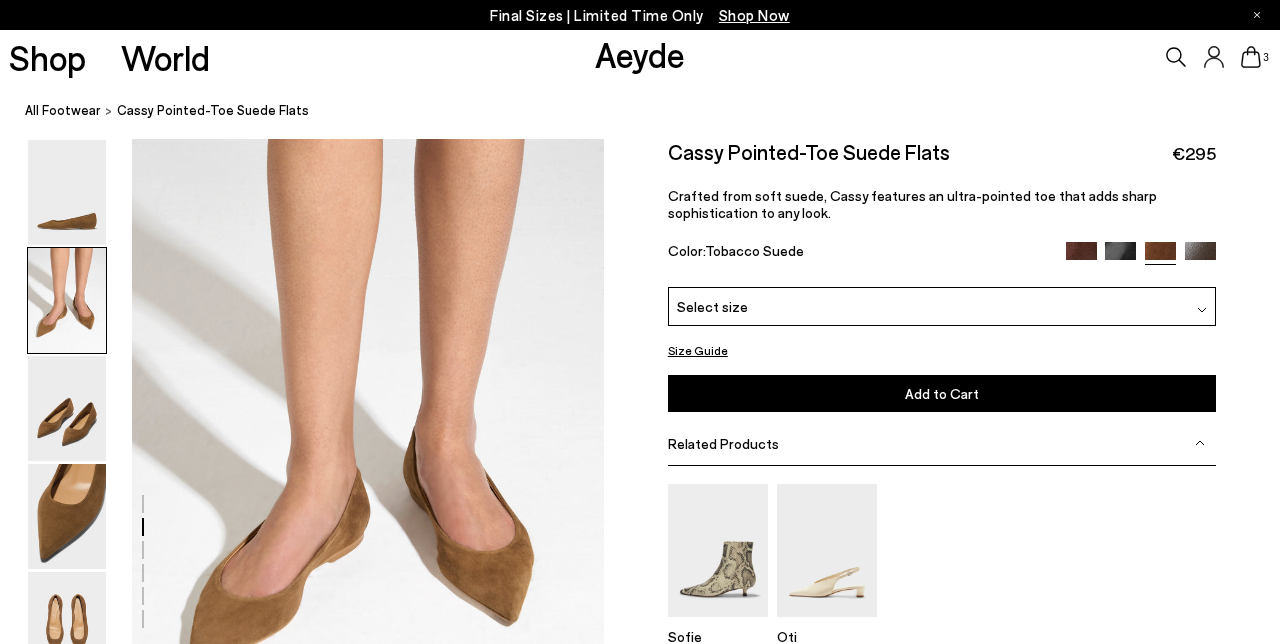 scroll, scrollTop: 736, scrollLeft: 0, axis: vertical 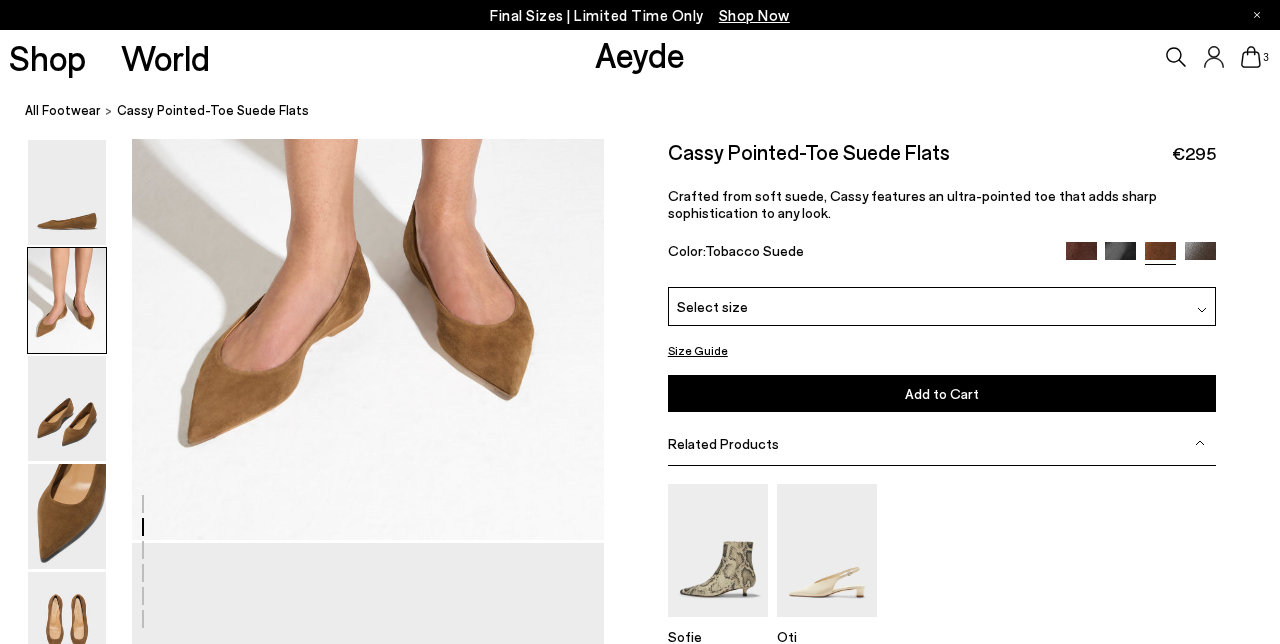 click 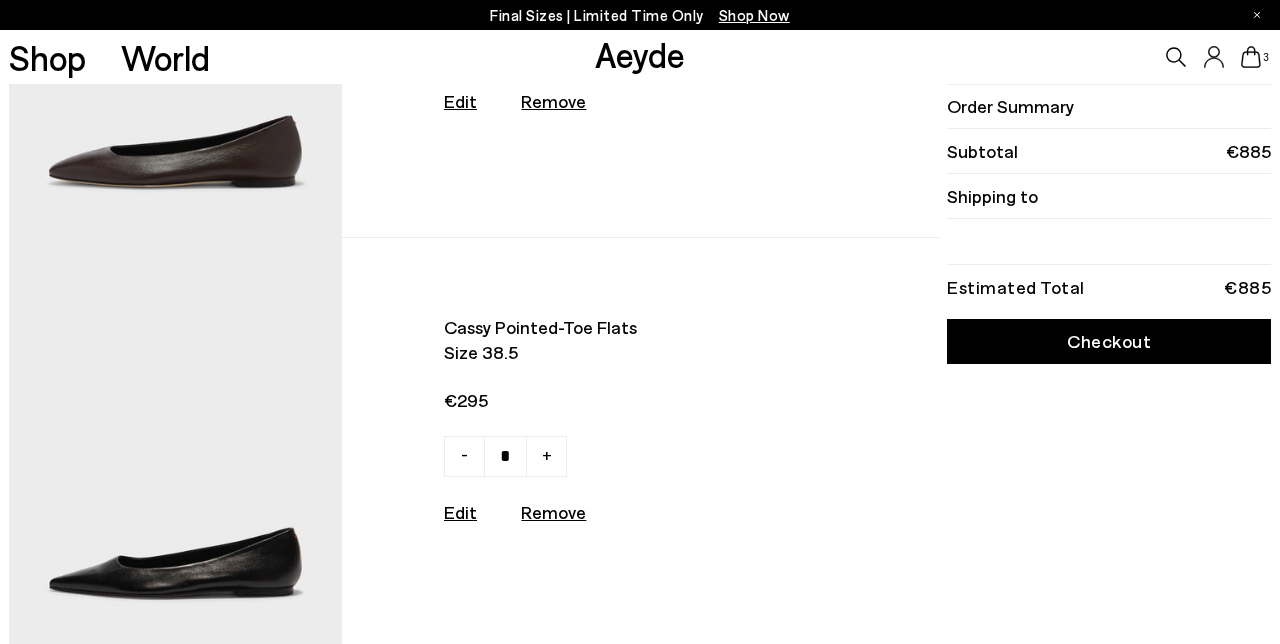 scroll, scrollTop: 263, scrollLeft: 0, axis: vertical 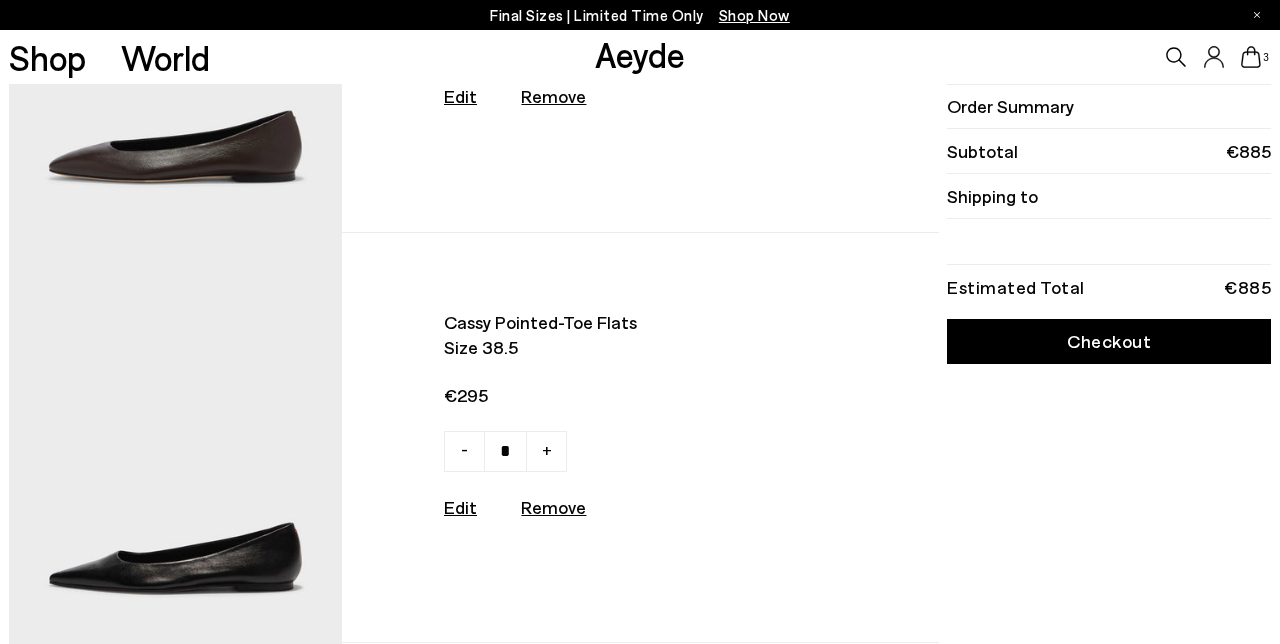 click on "Remove" at bounding box center (553, 507) 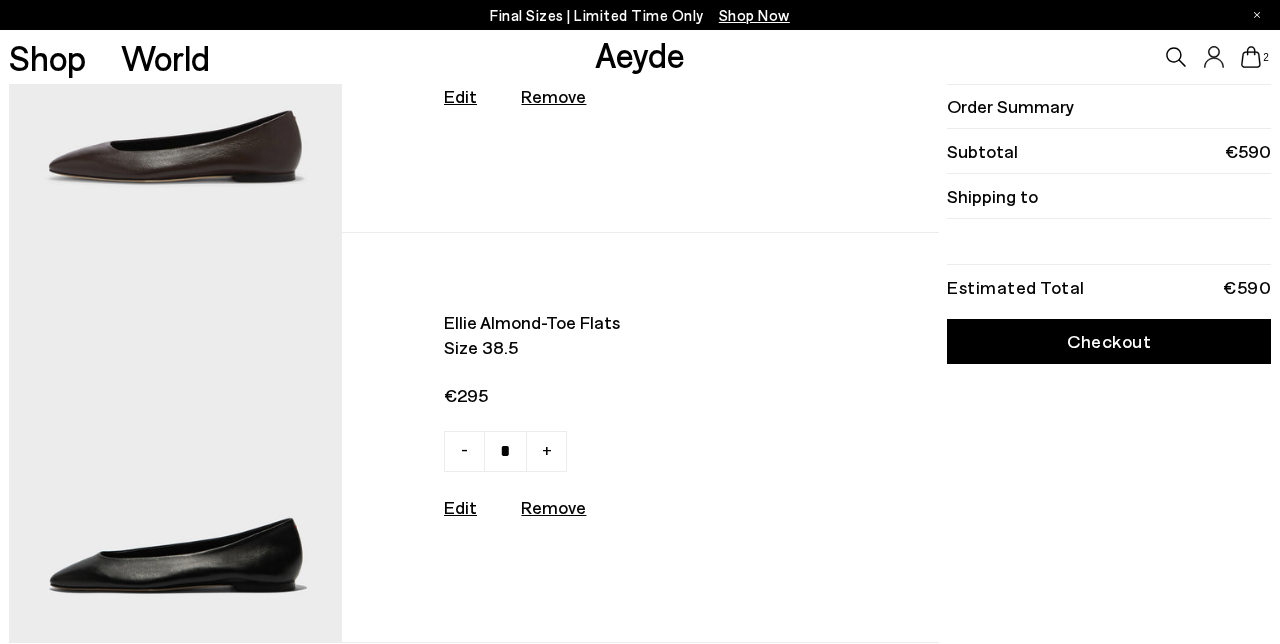 click on "Remove" at bounding box center (553, 507) 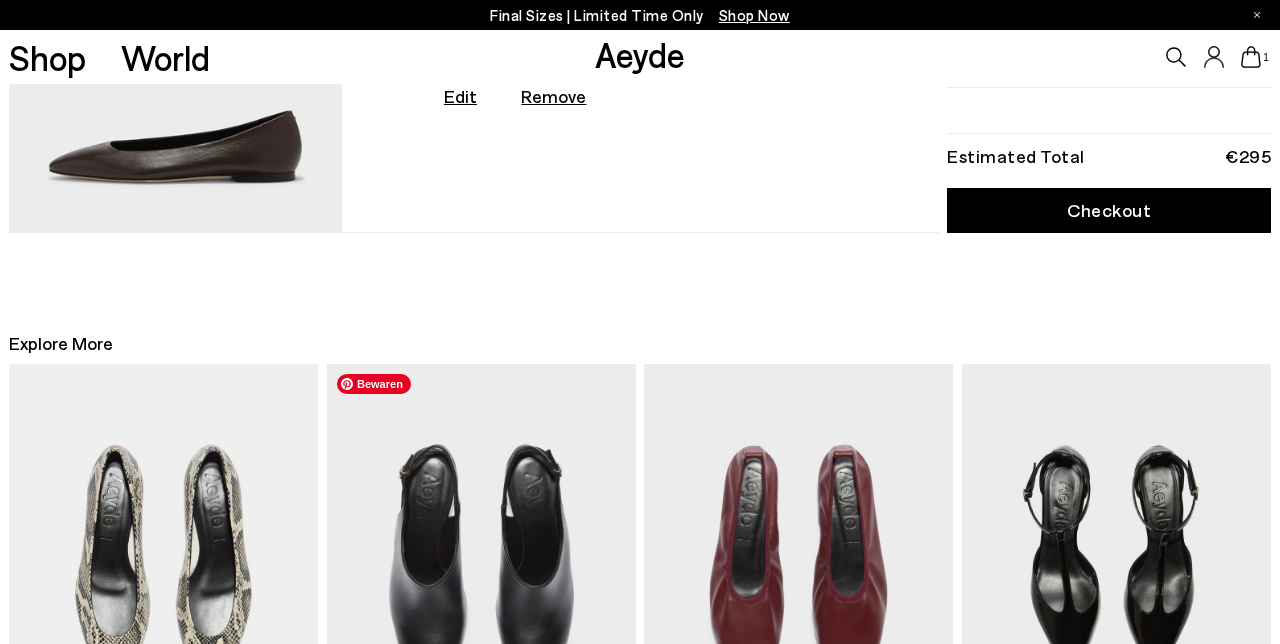 scroll, scrollTop: 0, scrollLeft: 0, axis: both 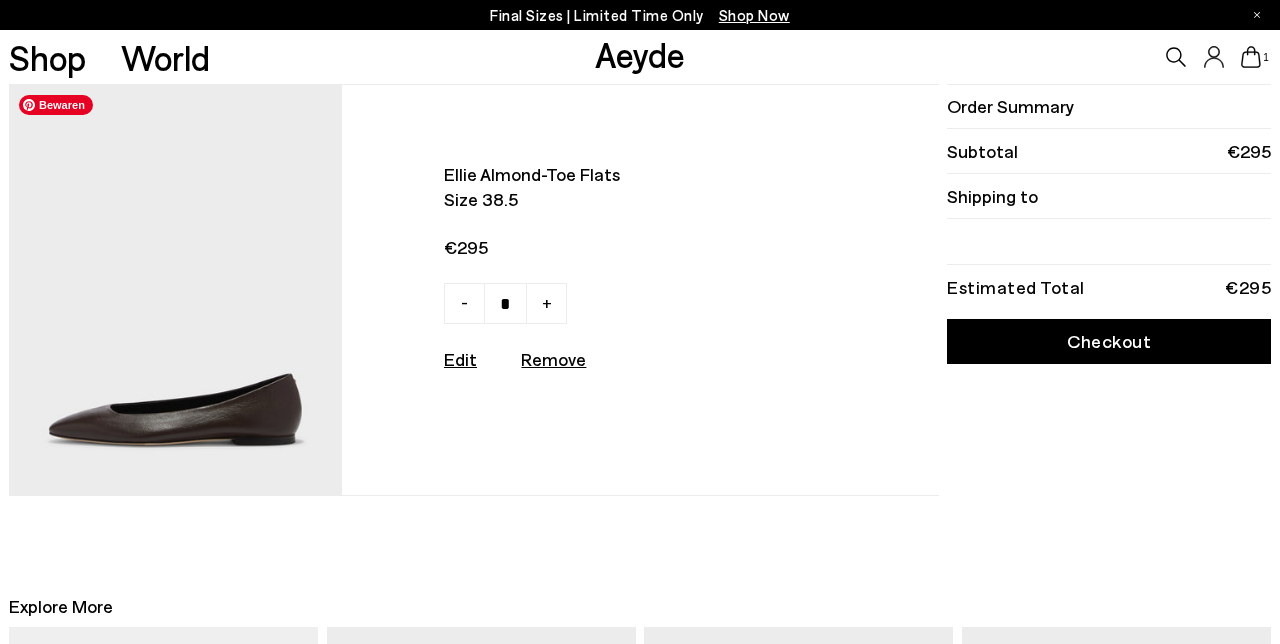 click at bounding box center [175, 290] 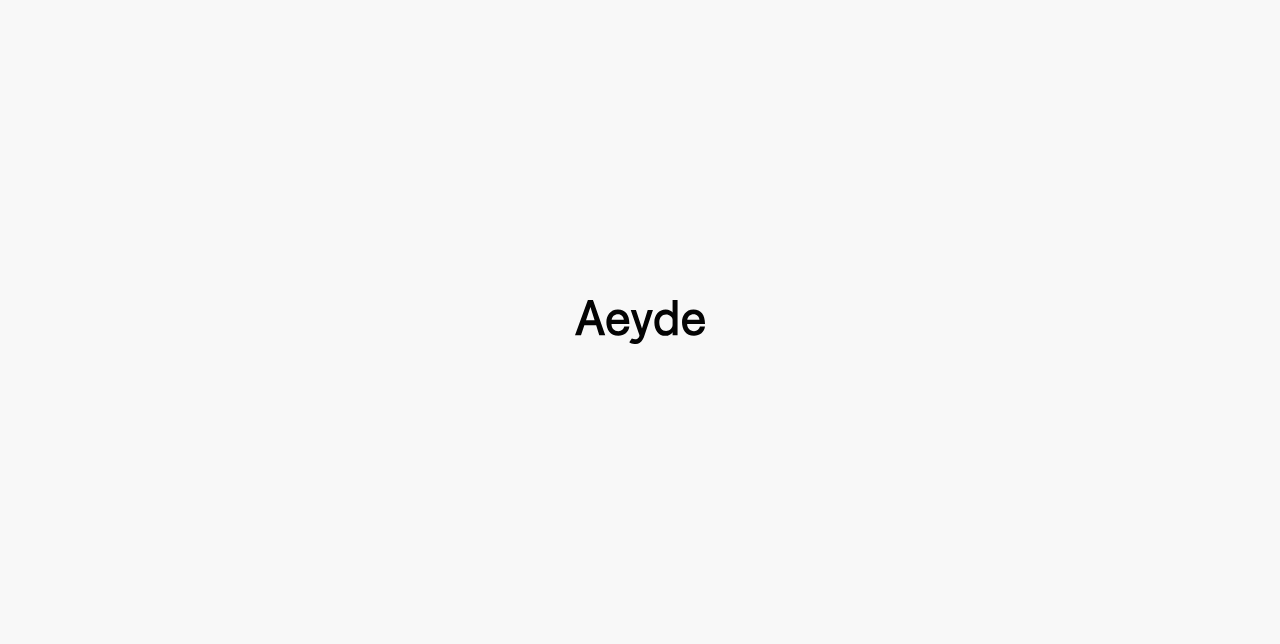 type 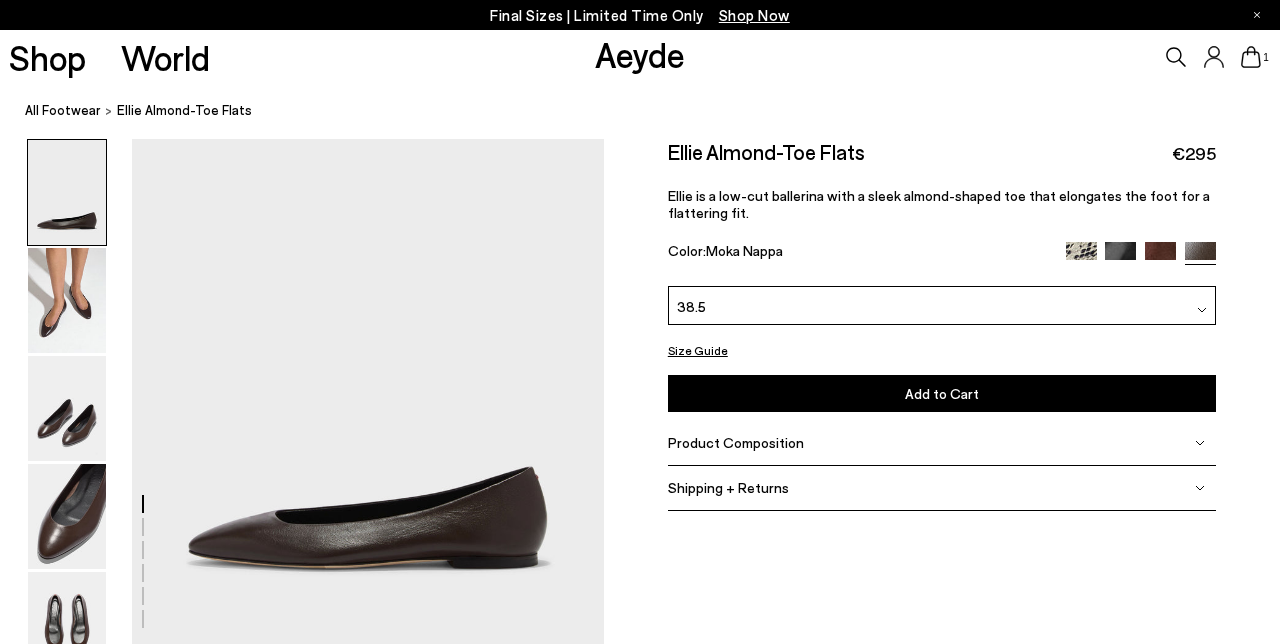 scroll, scrollTop: 0, scrollLeft: 0, axis: both 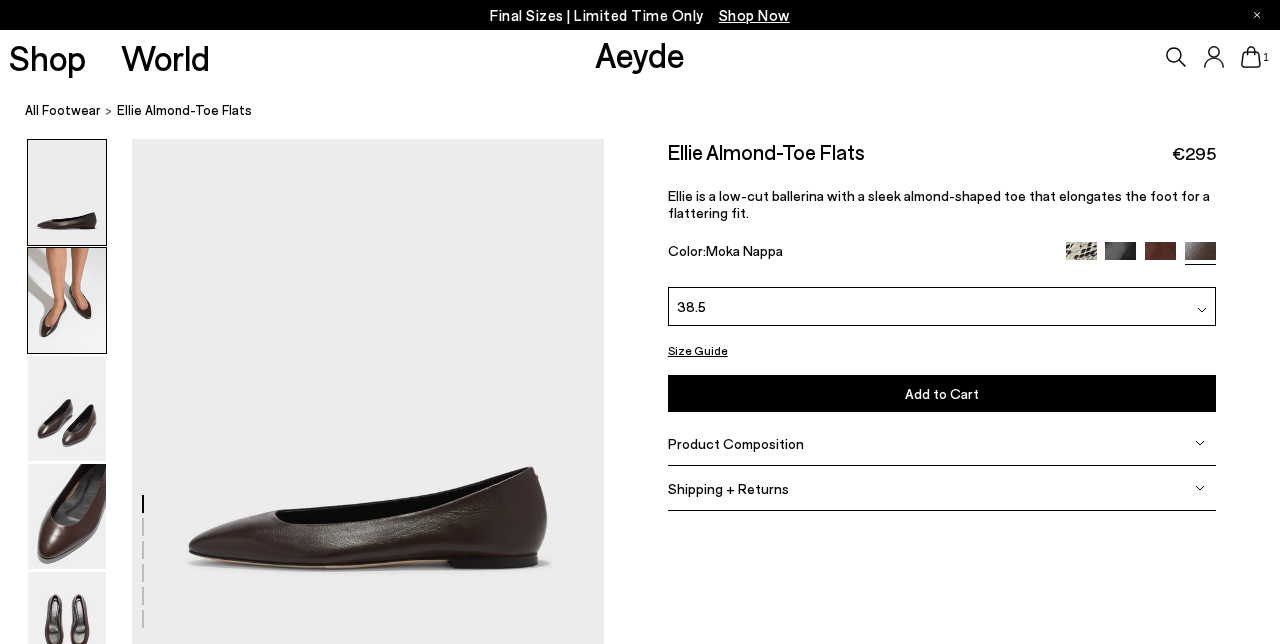 click at bounding box center [67, 300] 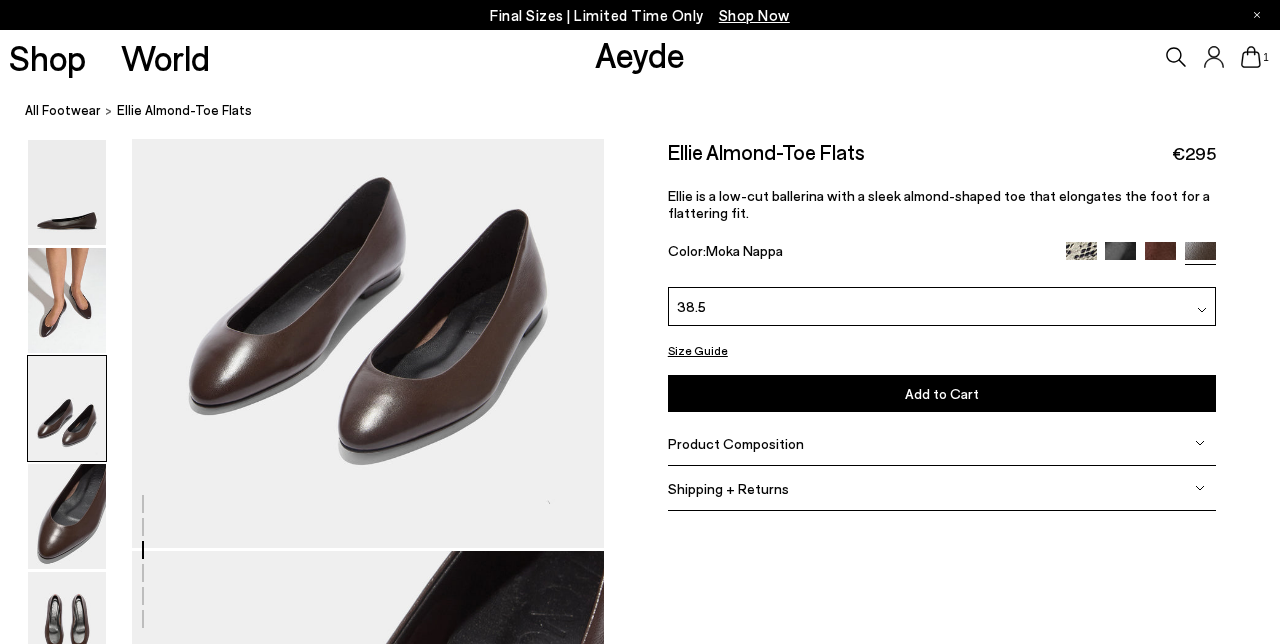 scroll, scrollTop: 1373, scrollLeft: 0, axis: vertical 